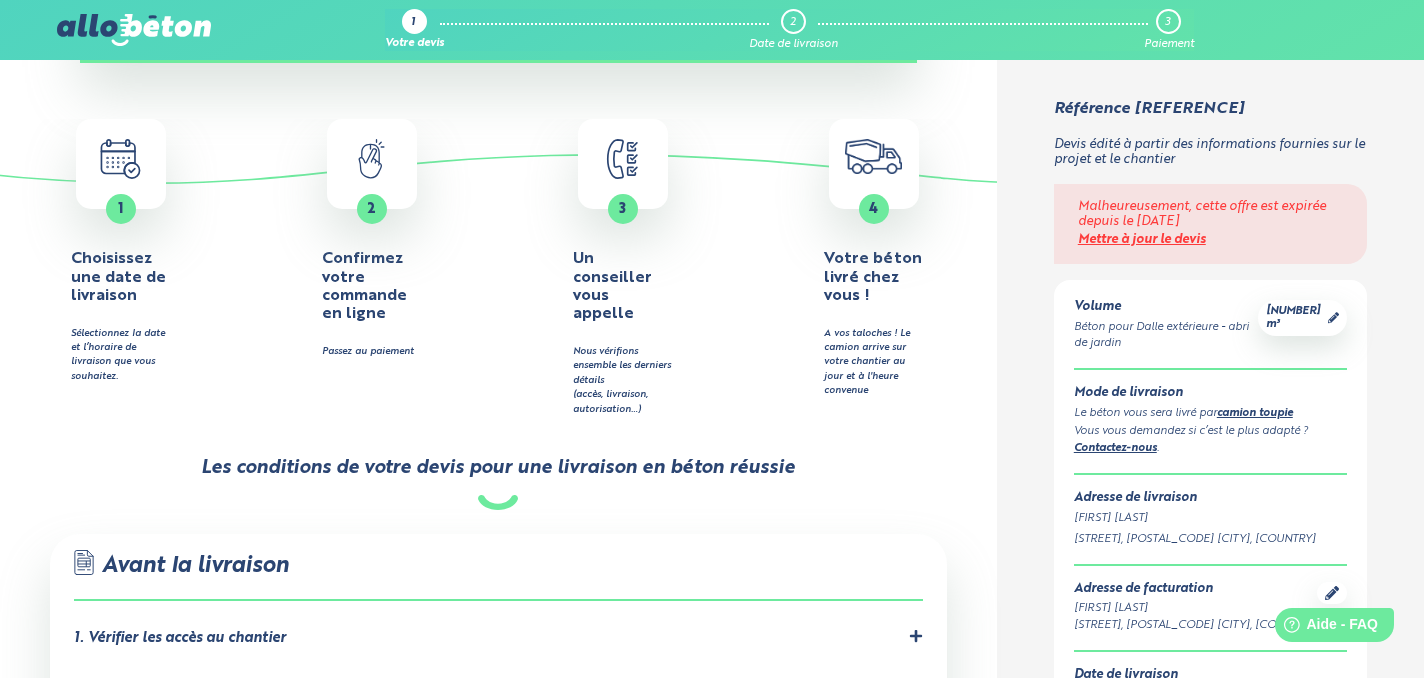 scroll, scrollTop: 0, scrollLeft: 0, axis: both 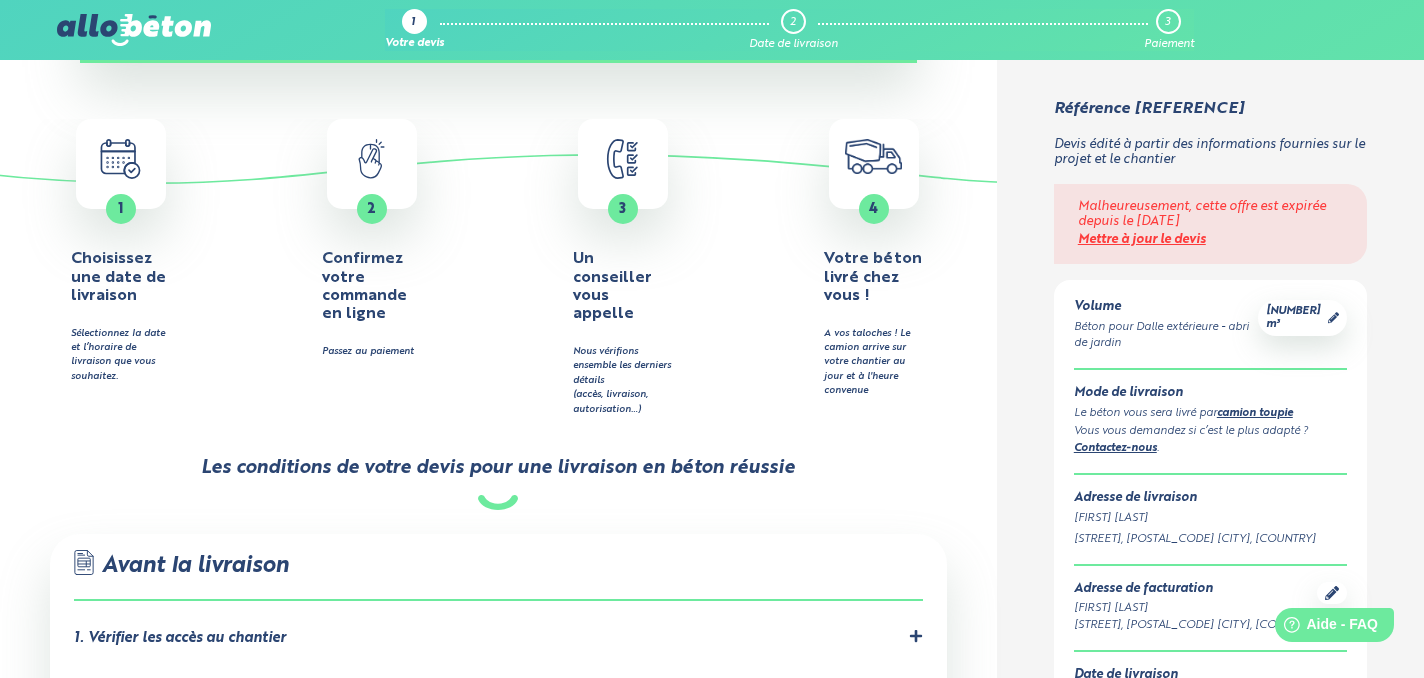 drag, startPoint x: 1103, startPoint y: 218, endPoint x: 1273, endPoint y: 218, distance: 170 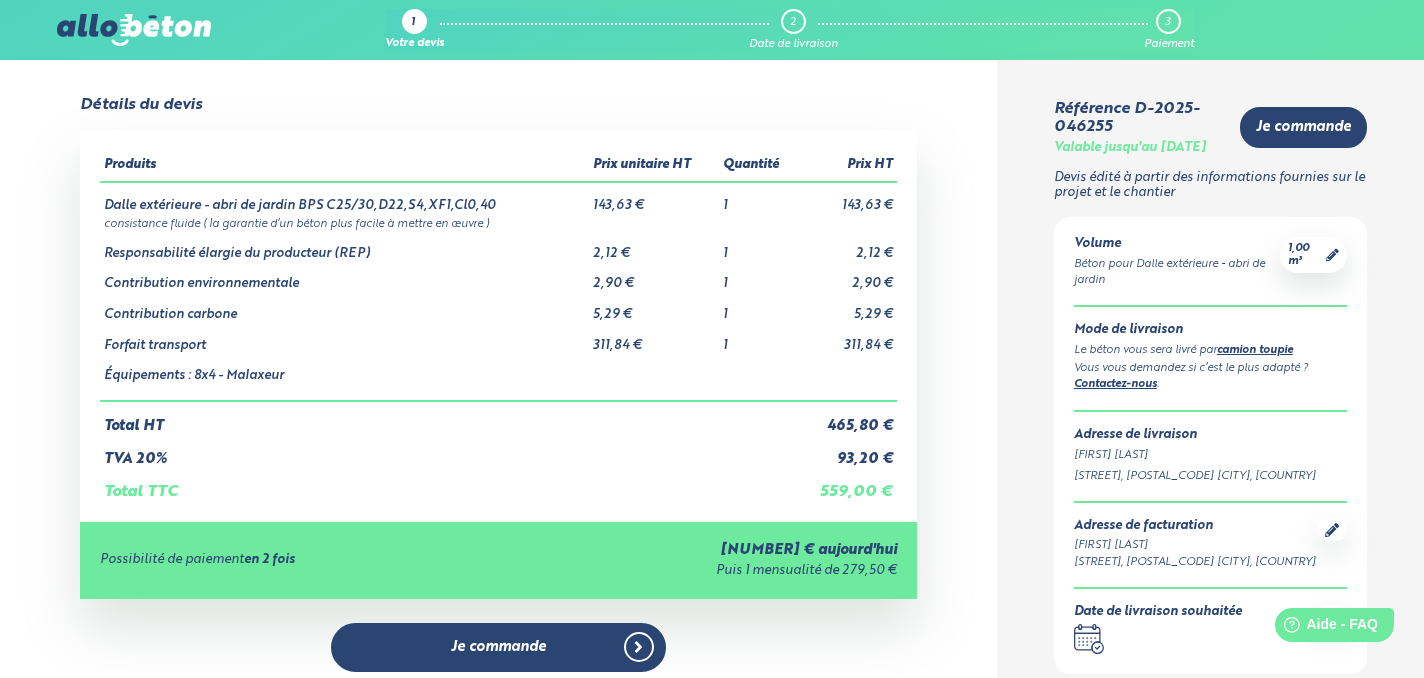 scroll, scrollTop: 43, scrollLeft: 0, axis: vertical 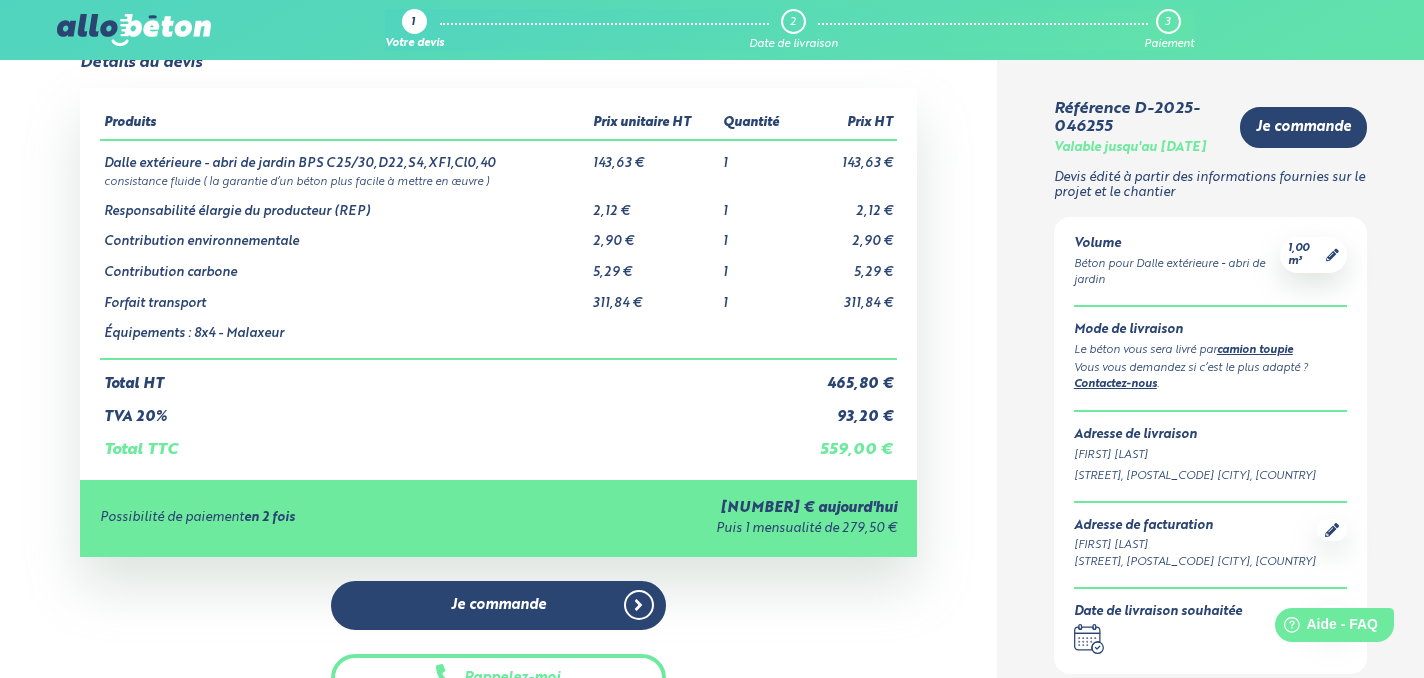 click at bounding box center (134, 30) 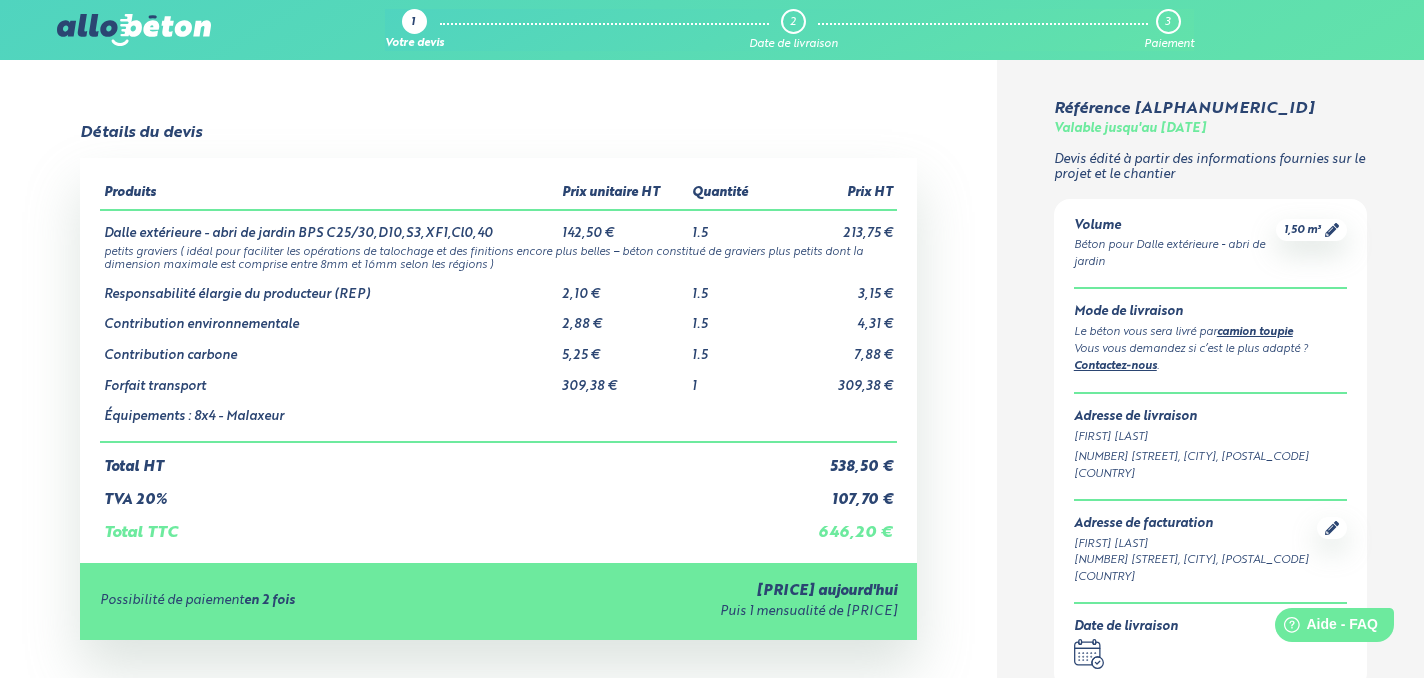 scroll, scrollTop: 0, scrollLeft: 0, axis: both 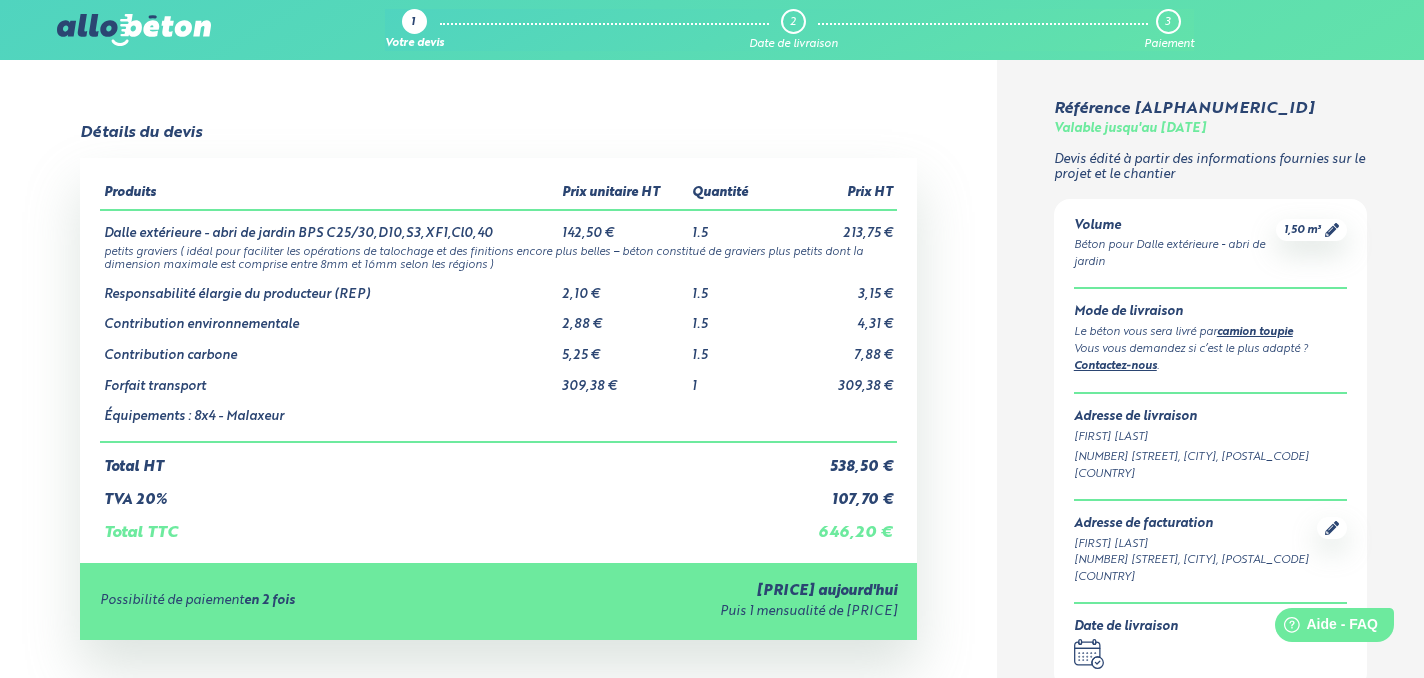click on "2" at bounding box center [793, 21] 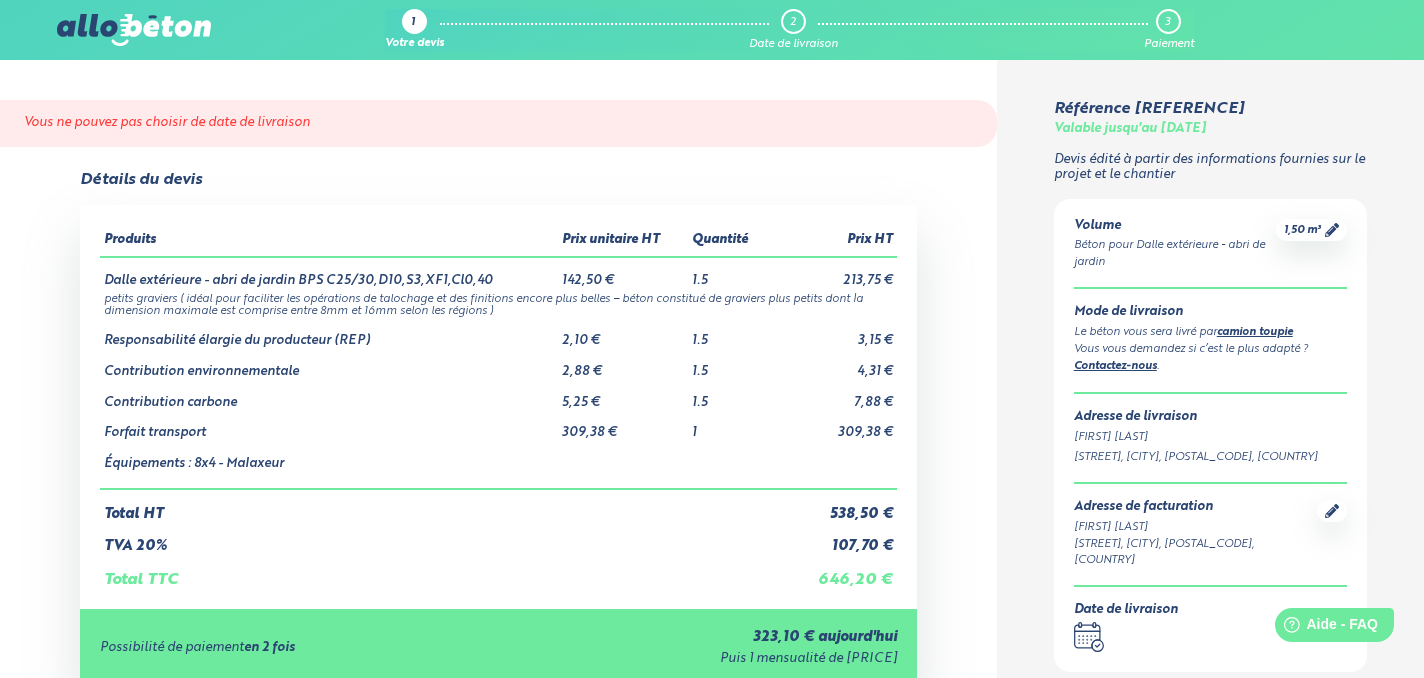 scroll, scrollTop: 0, scrollLeft: 0, axis: both 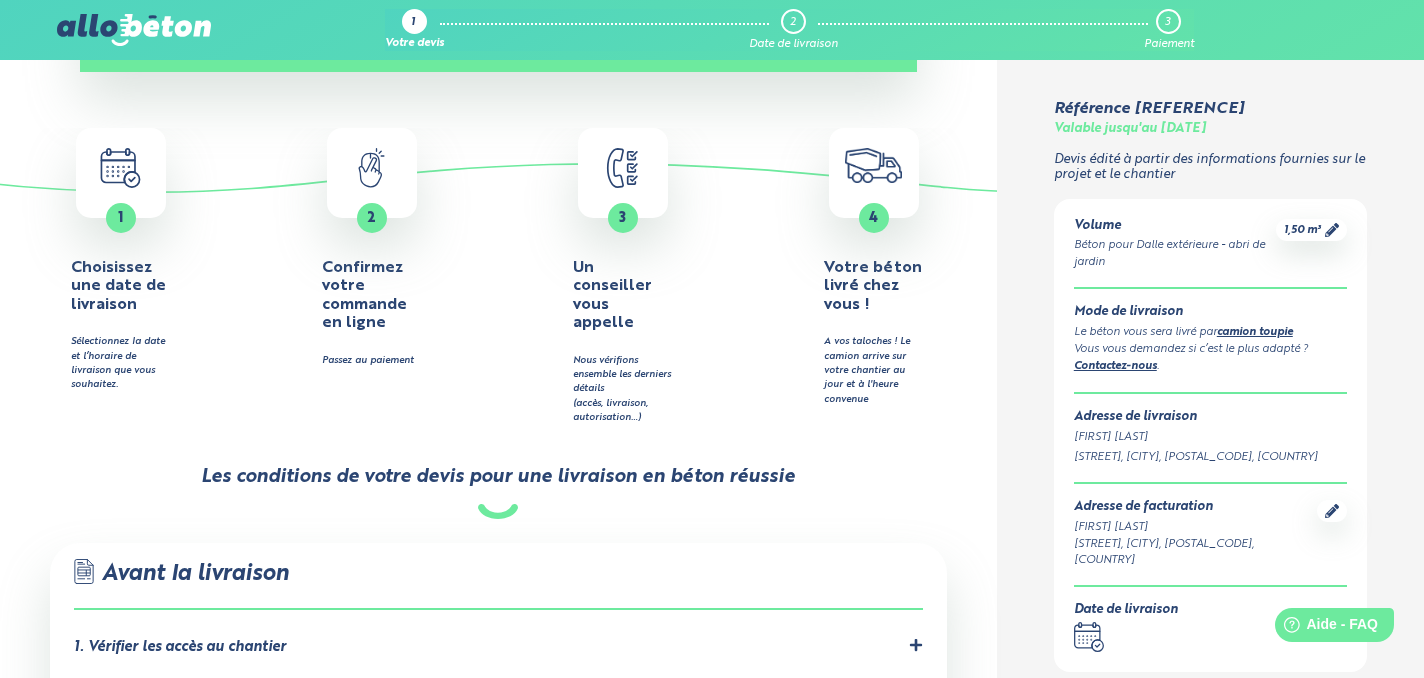 click on "Date de livraison
.calendar-icon {
fill: none;
stroke: #2b4572;
stroke-linecap: round;
stroke-linejoin: round;
stroke-width: 3.5px;
}" at bounding box center [1210, 627] 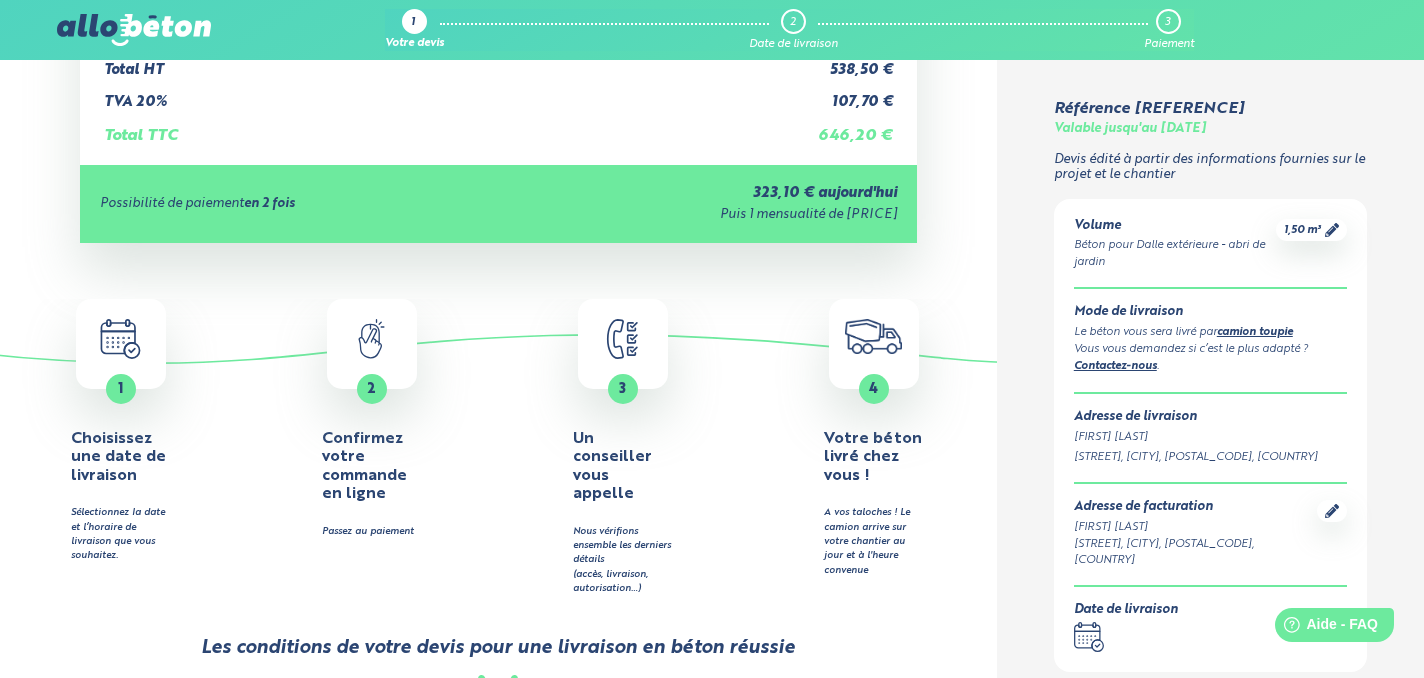 scroll, scrollTop: 0, scrollLeft: 0, axis: both 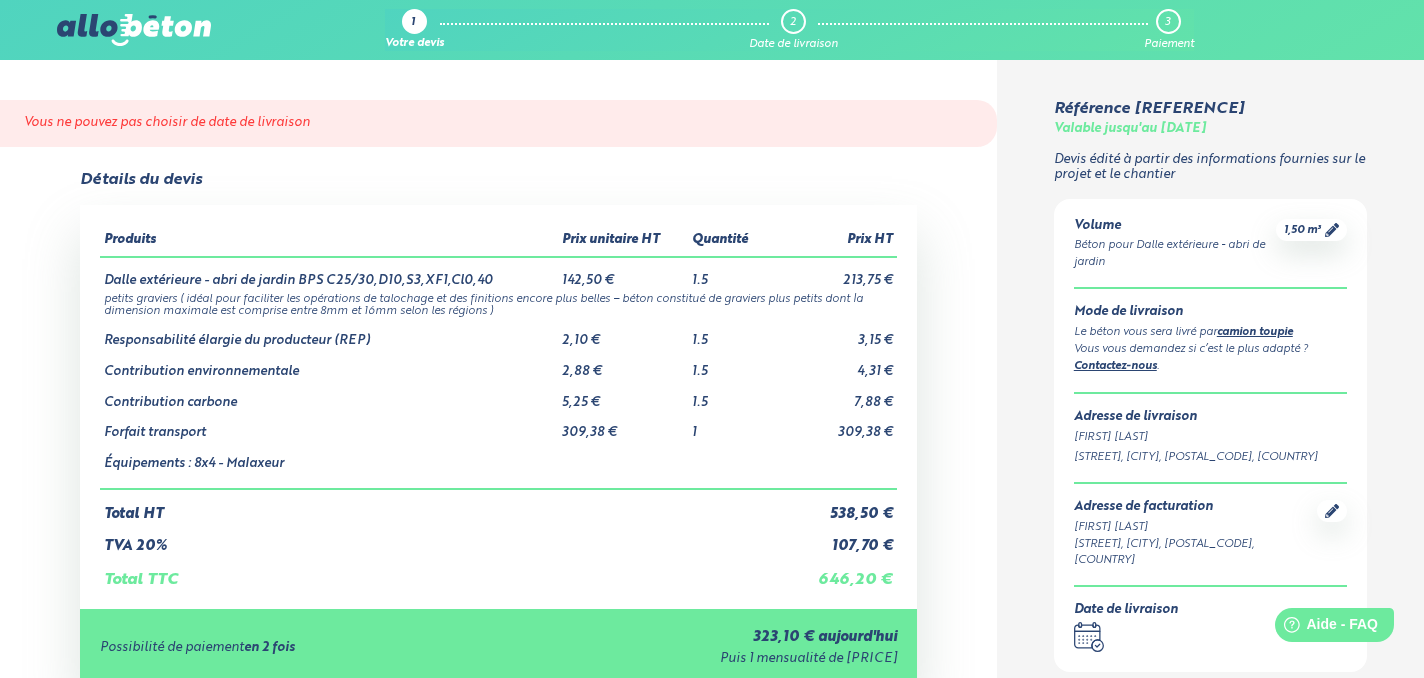 click on "1" at bounding box center [414, 21] 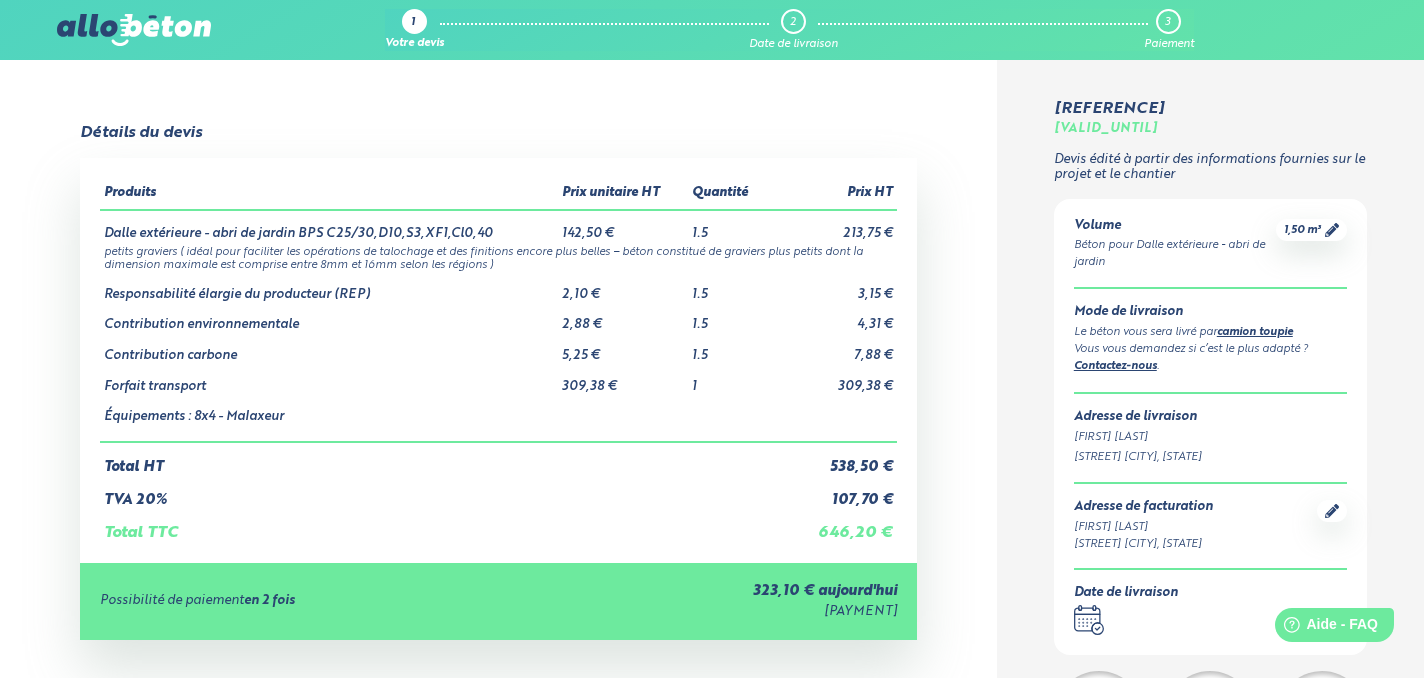 scroll, scrollTop: 0, scrollLeft: 0, axis: both 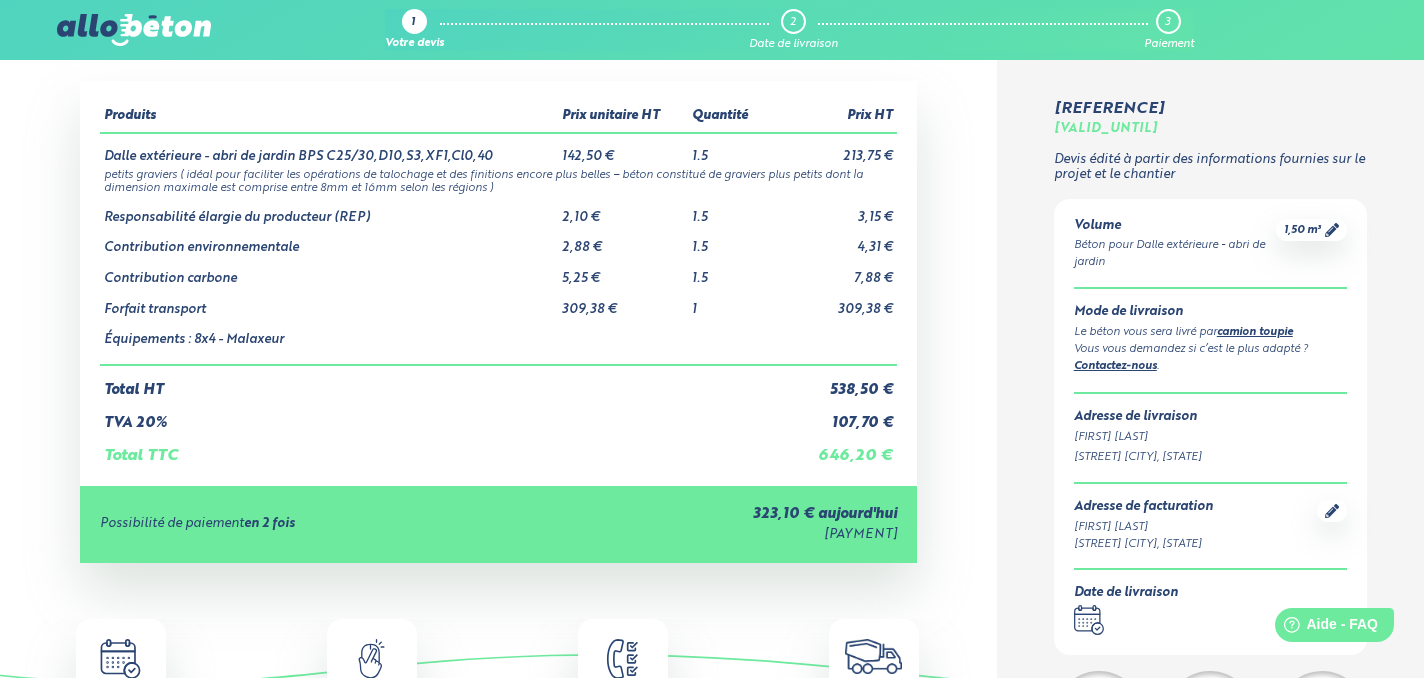 click on "3" at bounding box center [1168, 21] 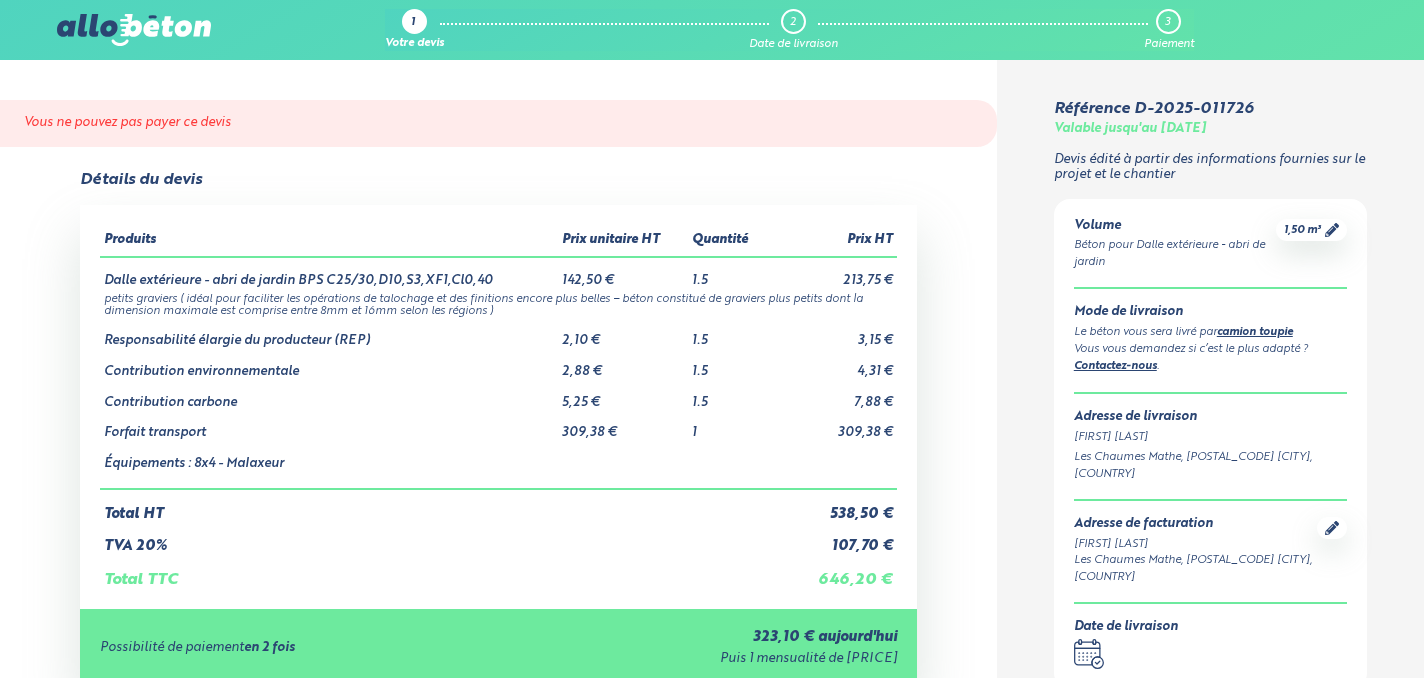 scroll, scrollTop: 0, scrollLeft: 0, axis: both 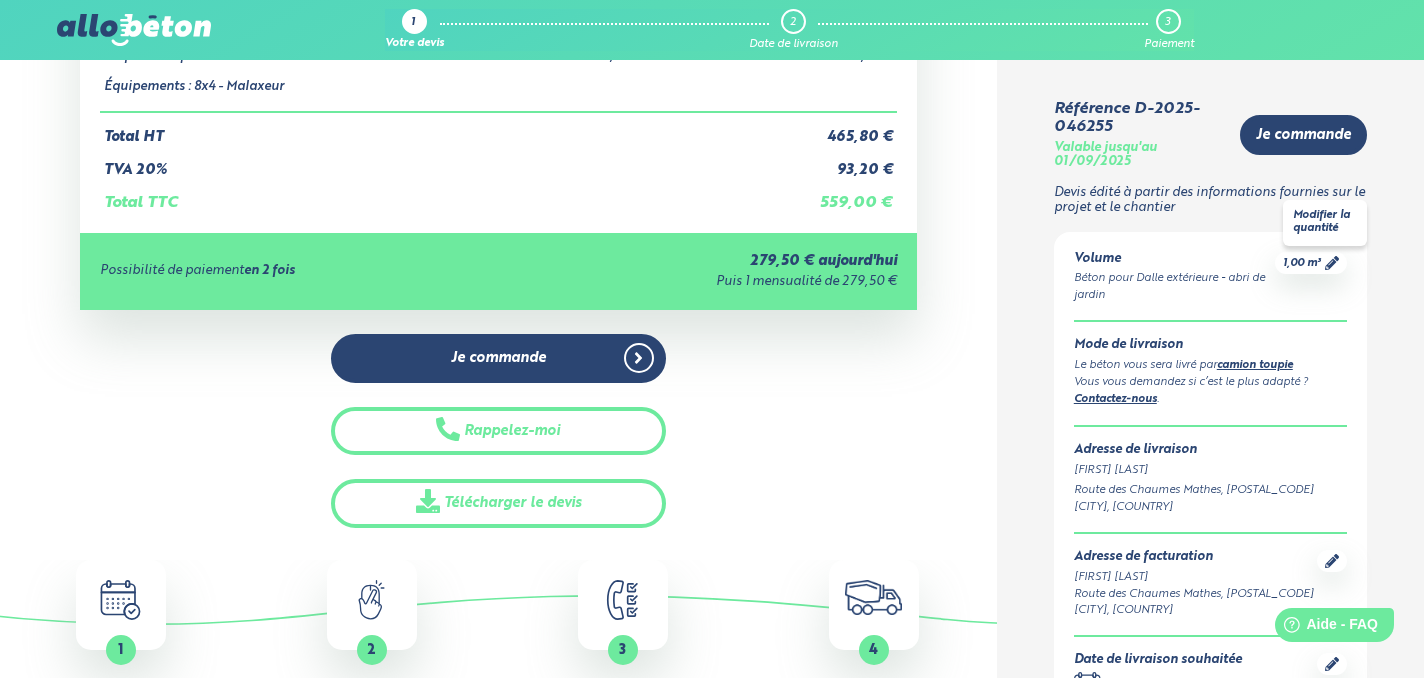 click 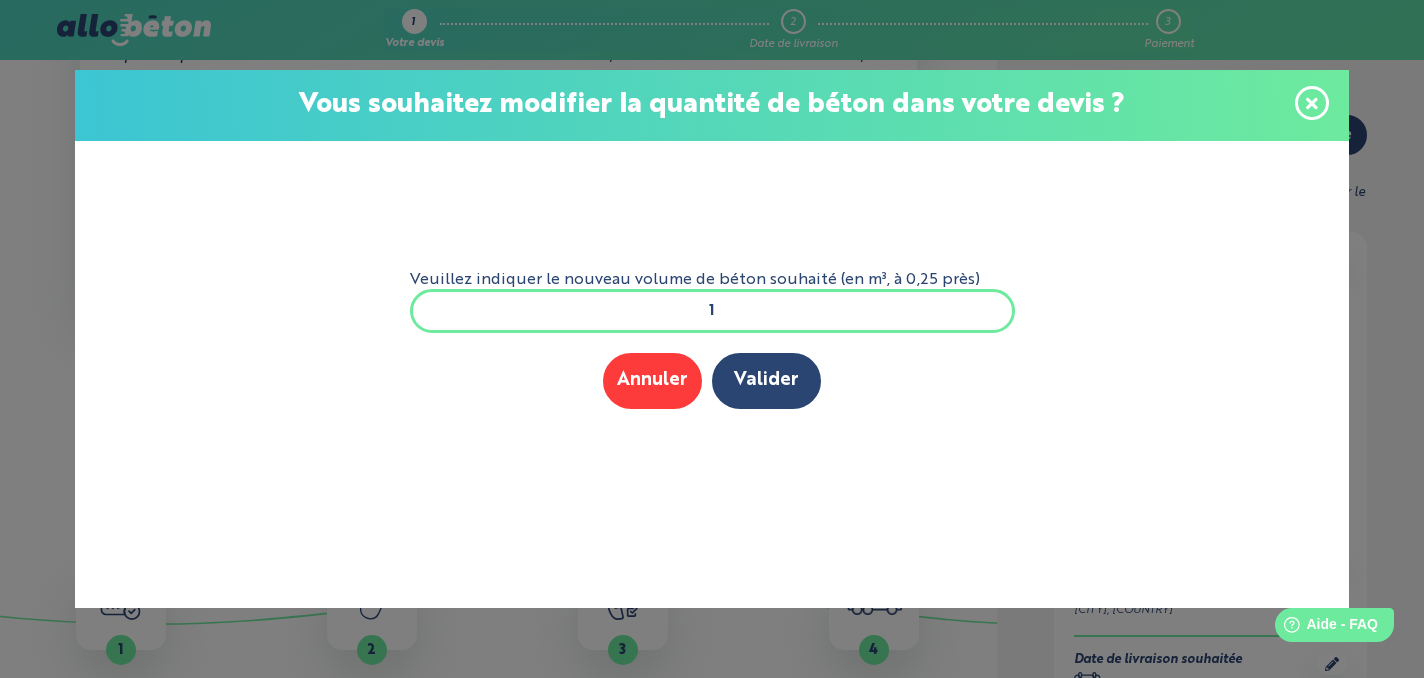 click on "1" at bounding box center (712, 311) 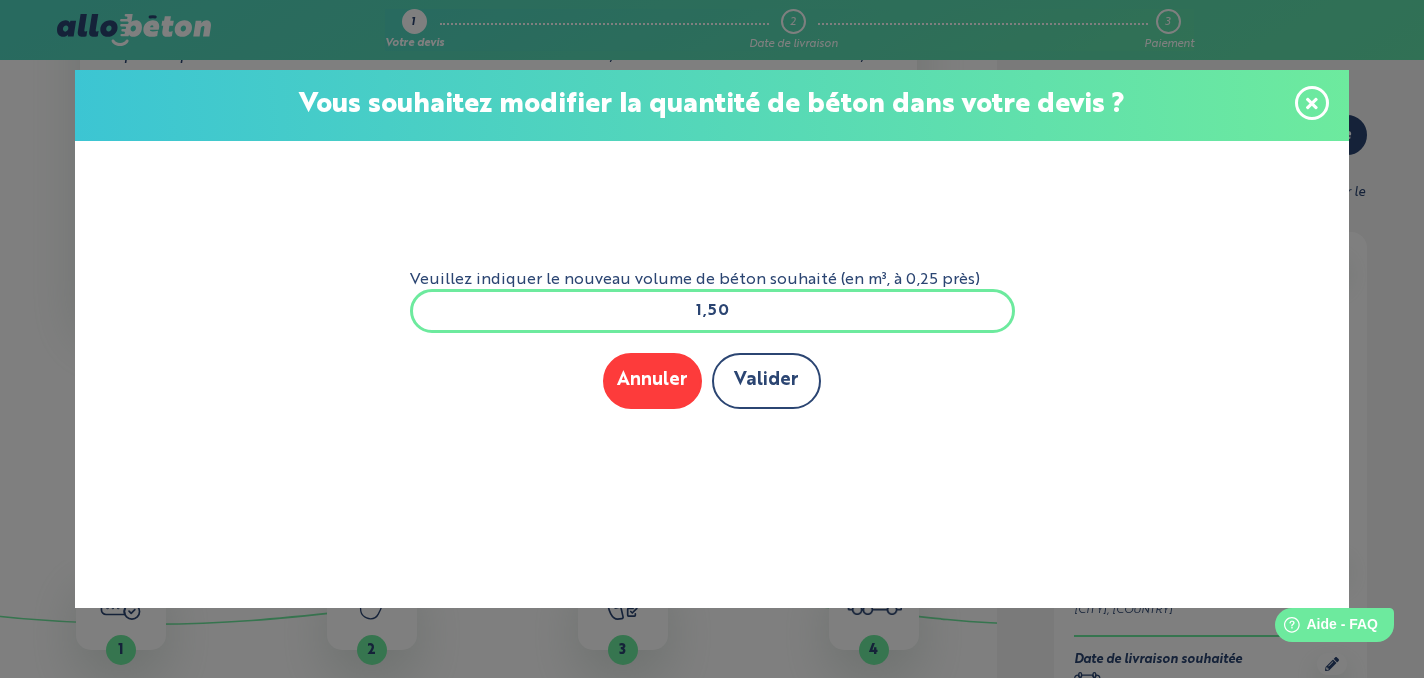type on "1,50" 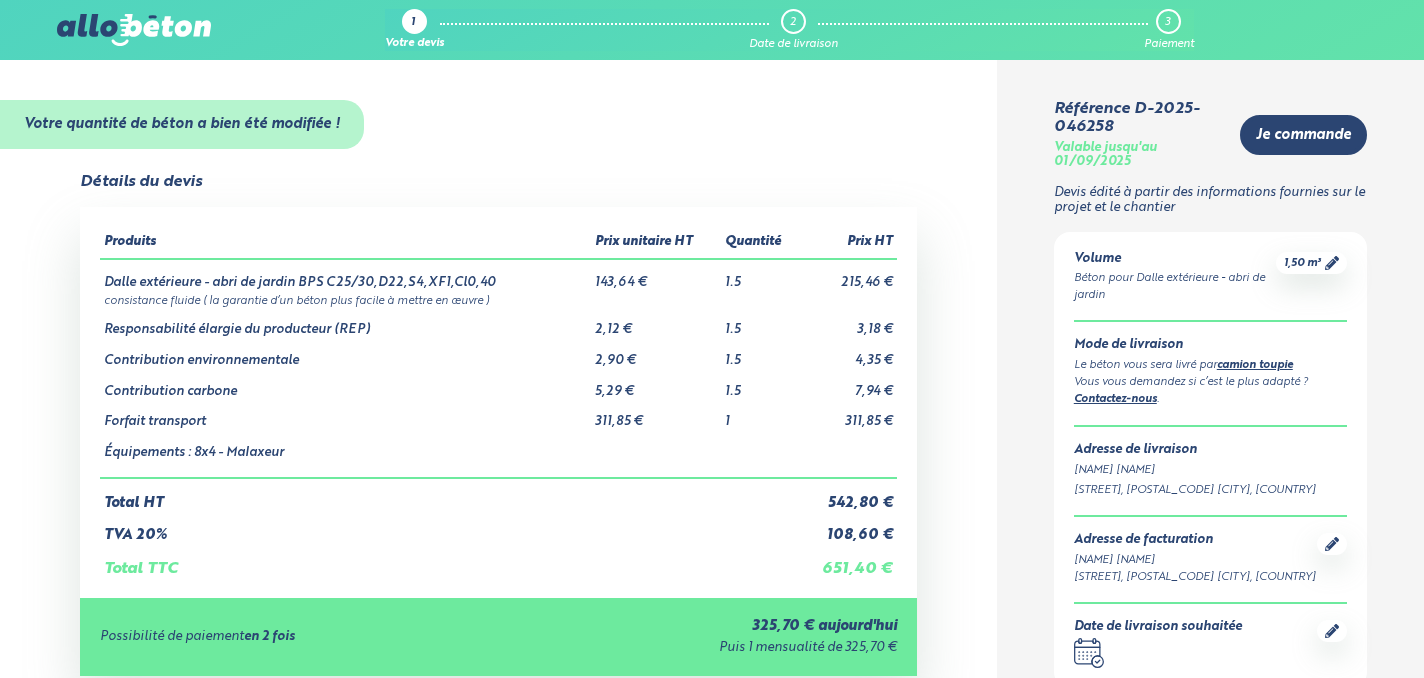 scroll, scrollTop: 0, scrollLeft: 0, axis: both 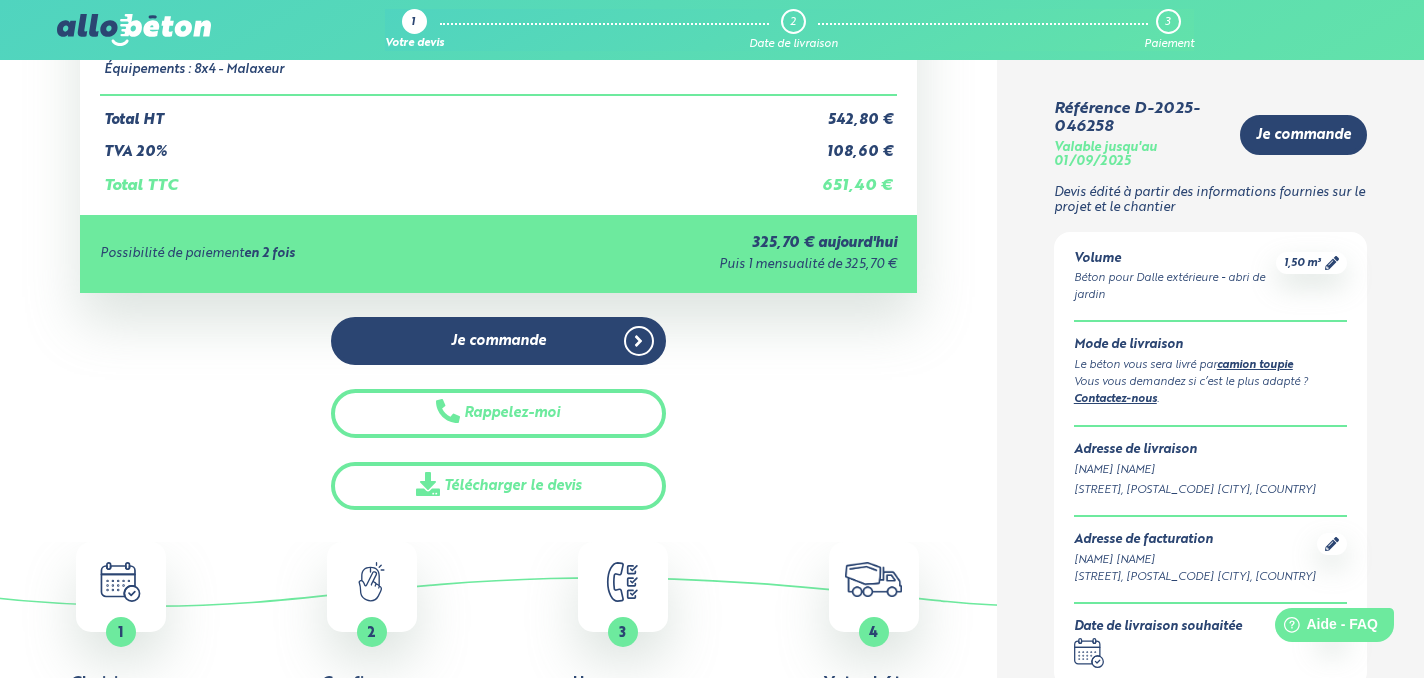 click on "2" at bounding box center (793, 21) 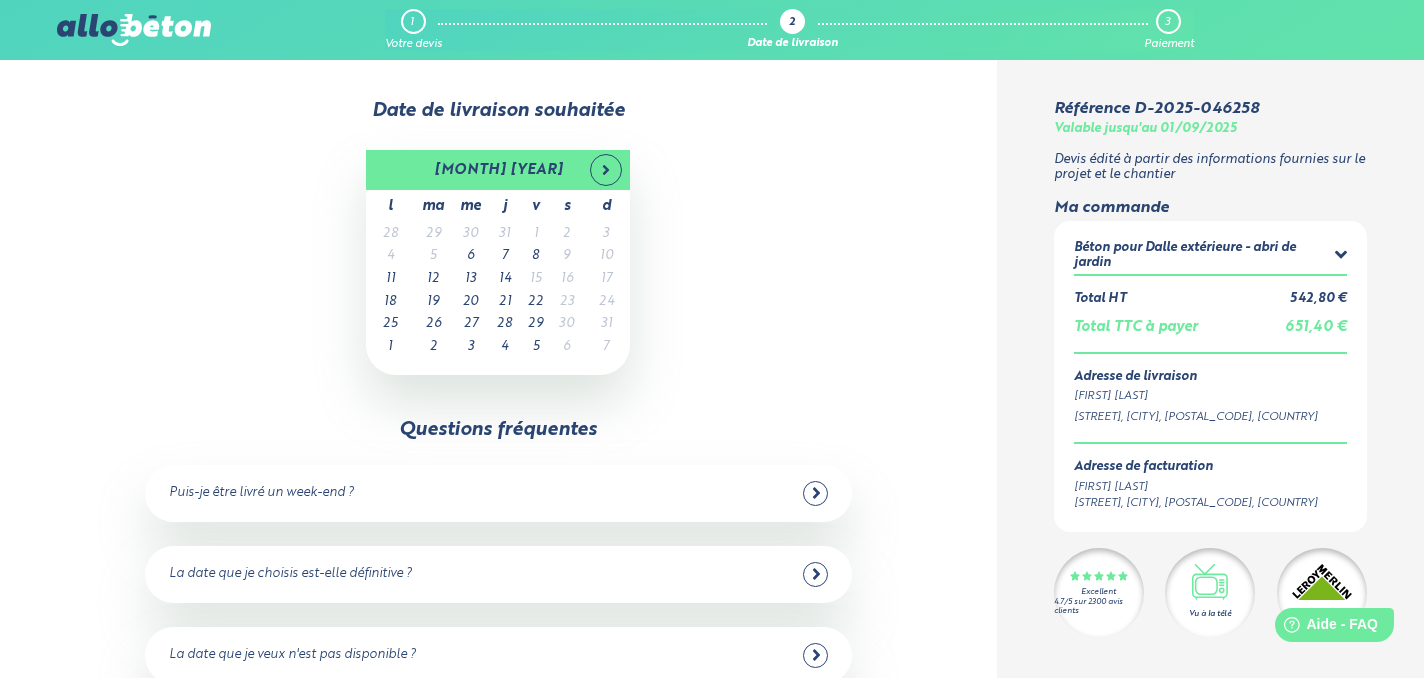 scroll, scrollTop: 0, scrollLeft: 0, axis: both 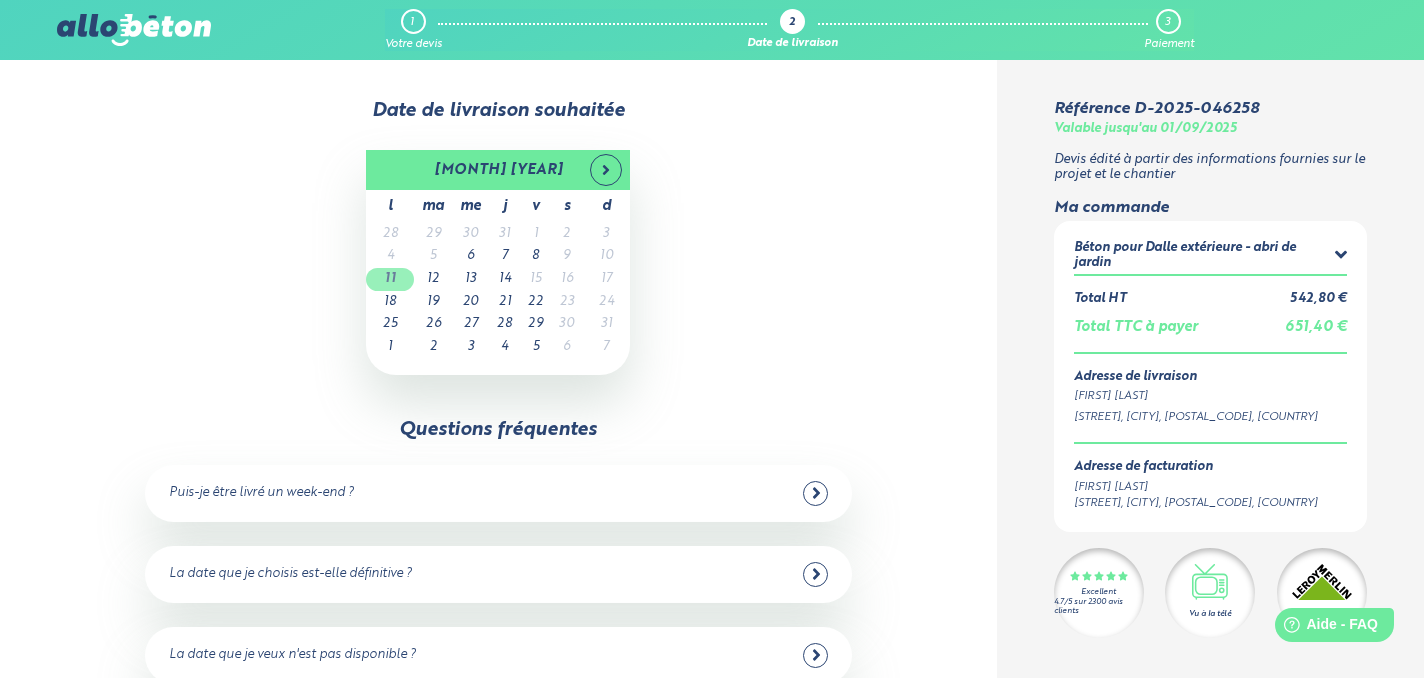 click on "11" at bounding box center (390, 279) 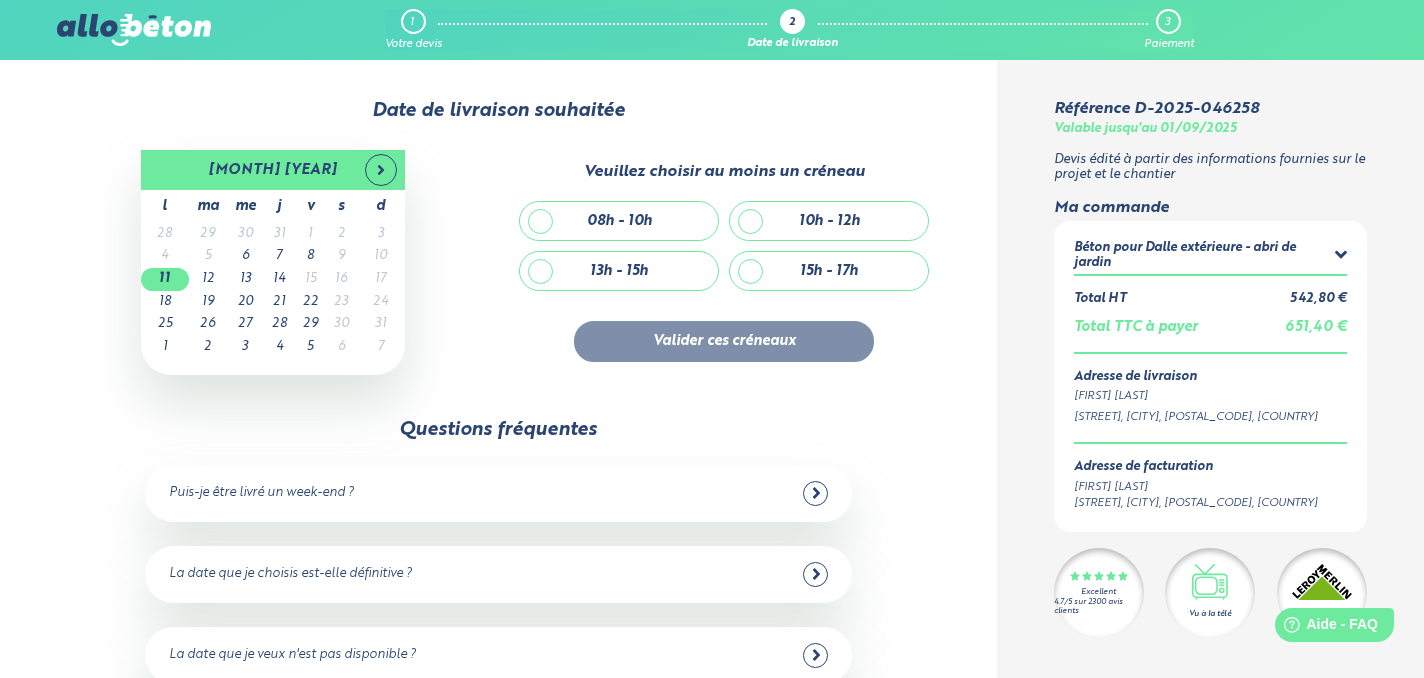 click on "08h - 10h" at bounding box center (619, 221) 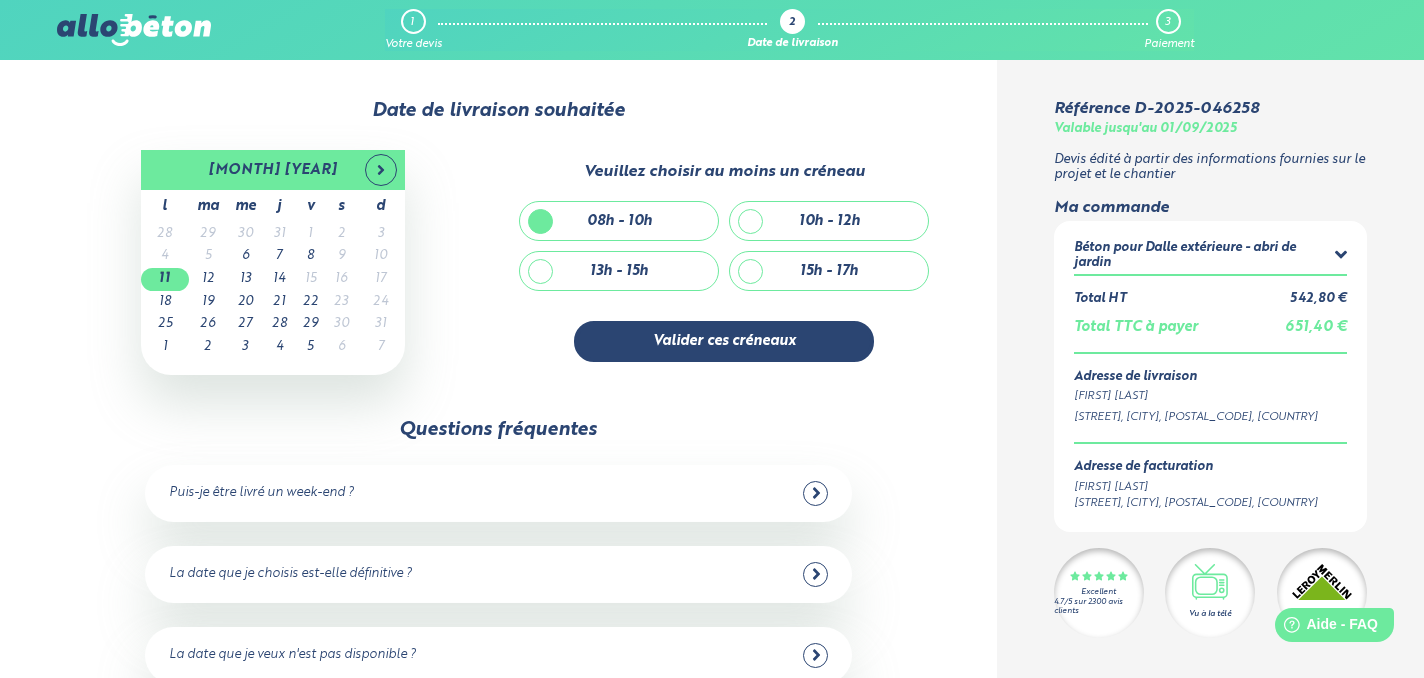 click on "10h - 12h" at bounding box center (829, 221) 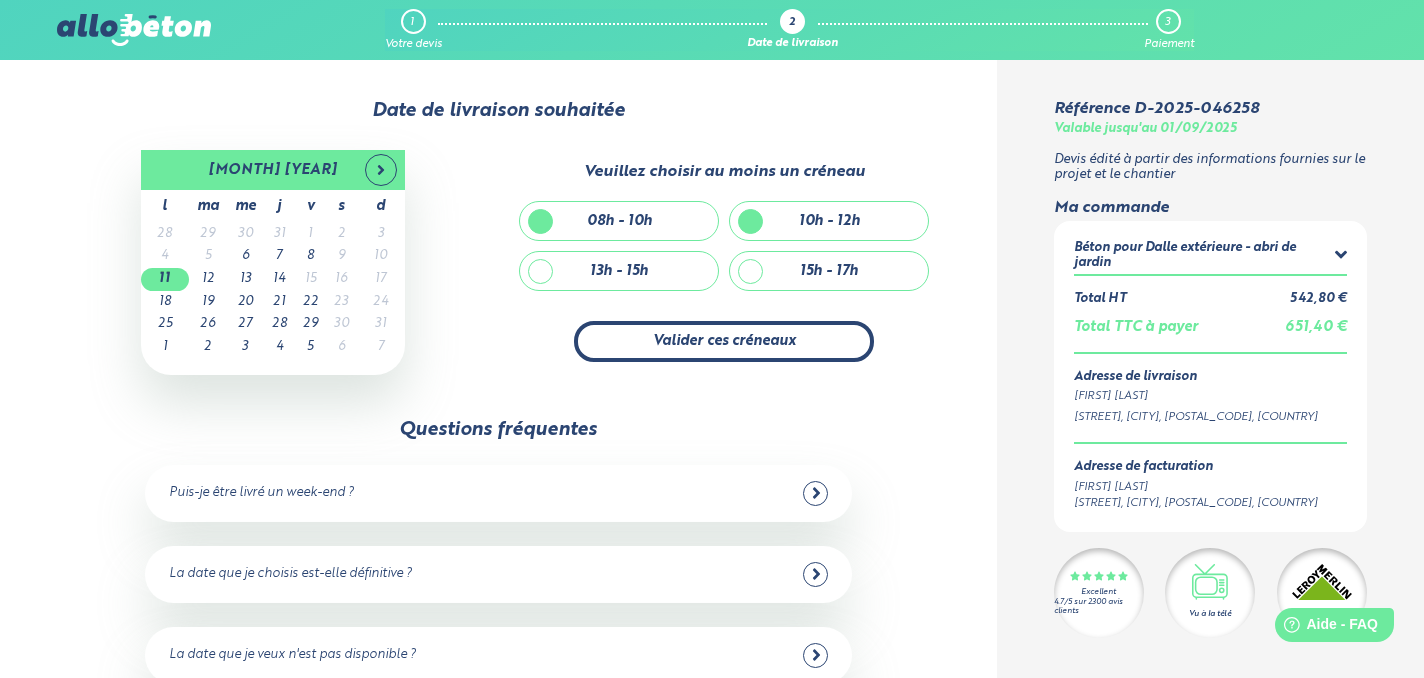 click on "Valider ces créneaux" at bounding box center (724, 341) 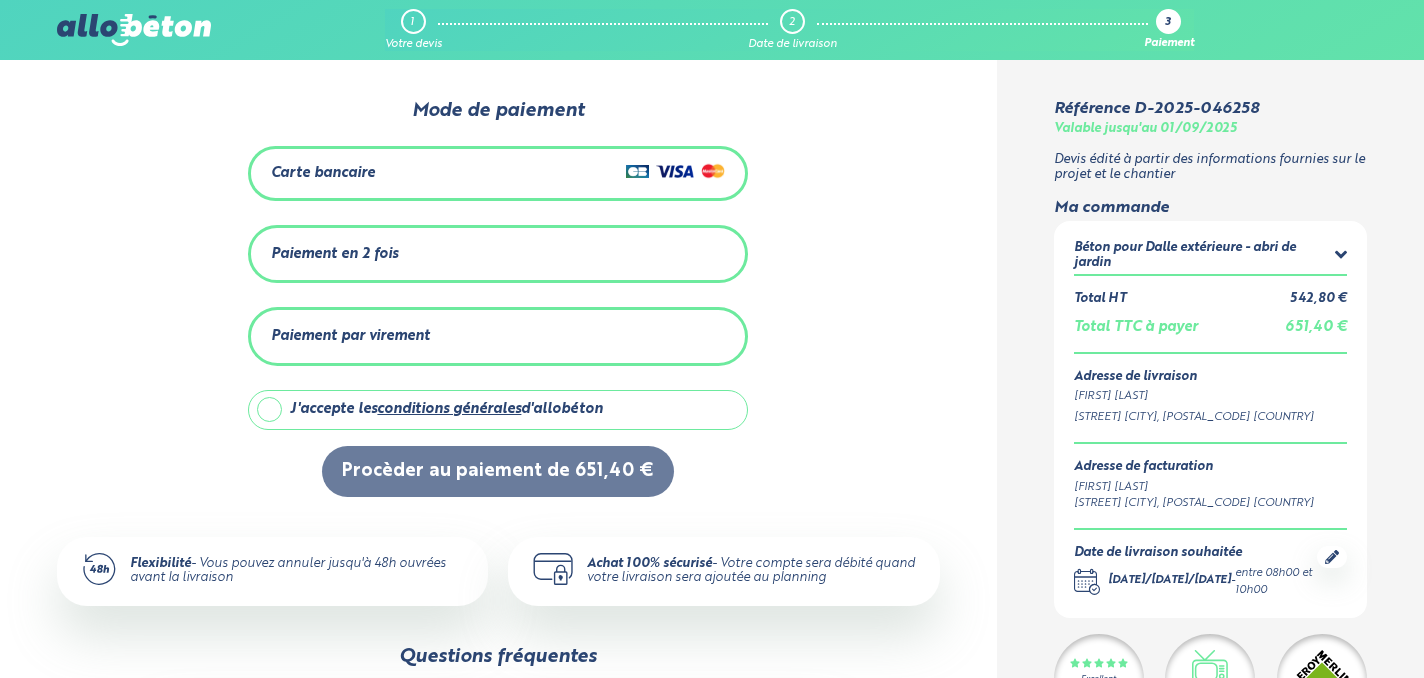 scroll, scrollTop: 0, scrollLeft: 0, axis: both 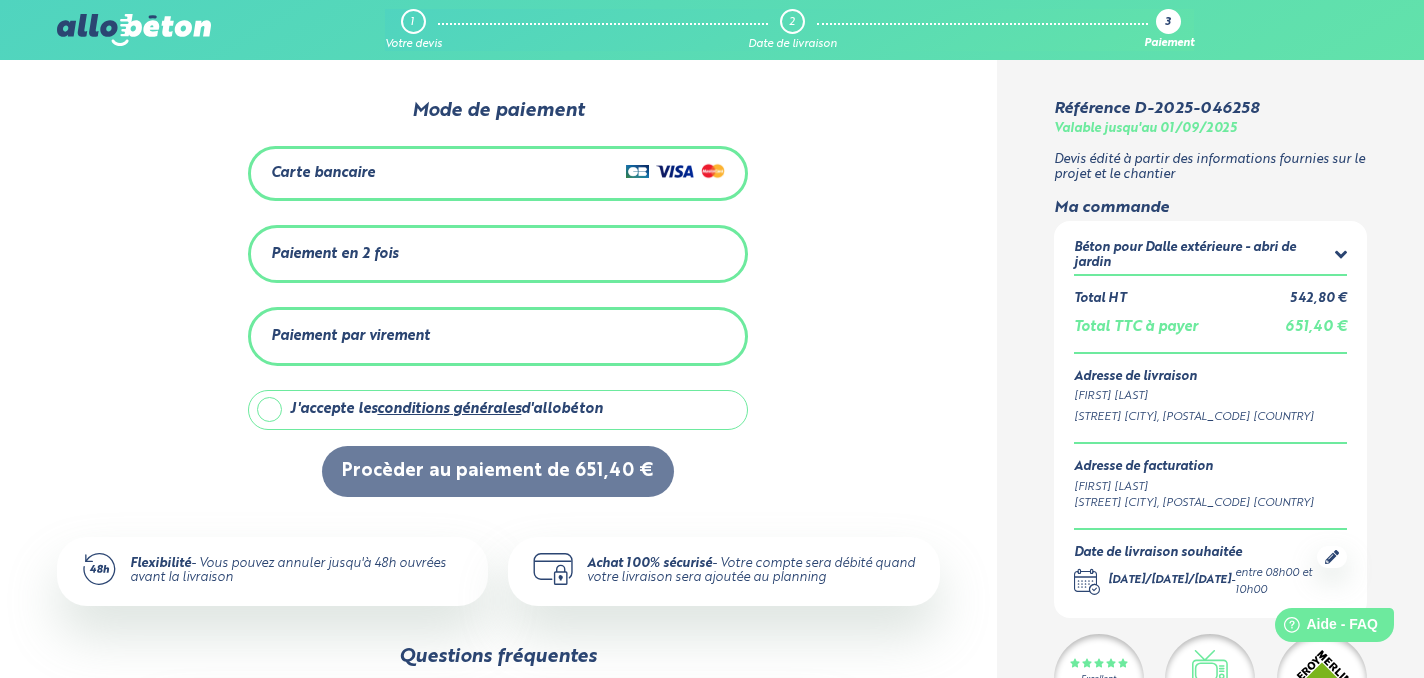 click on "Paiement en 2 fois" at bounding box center (334, 254) 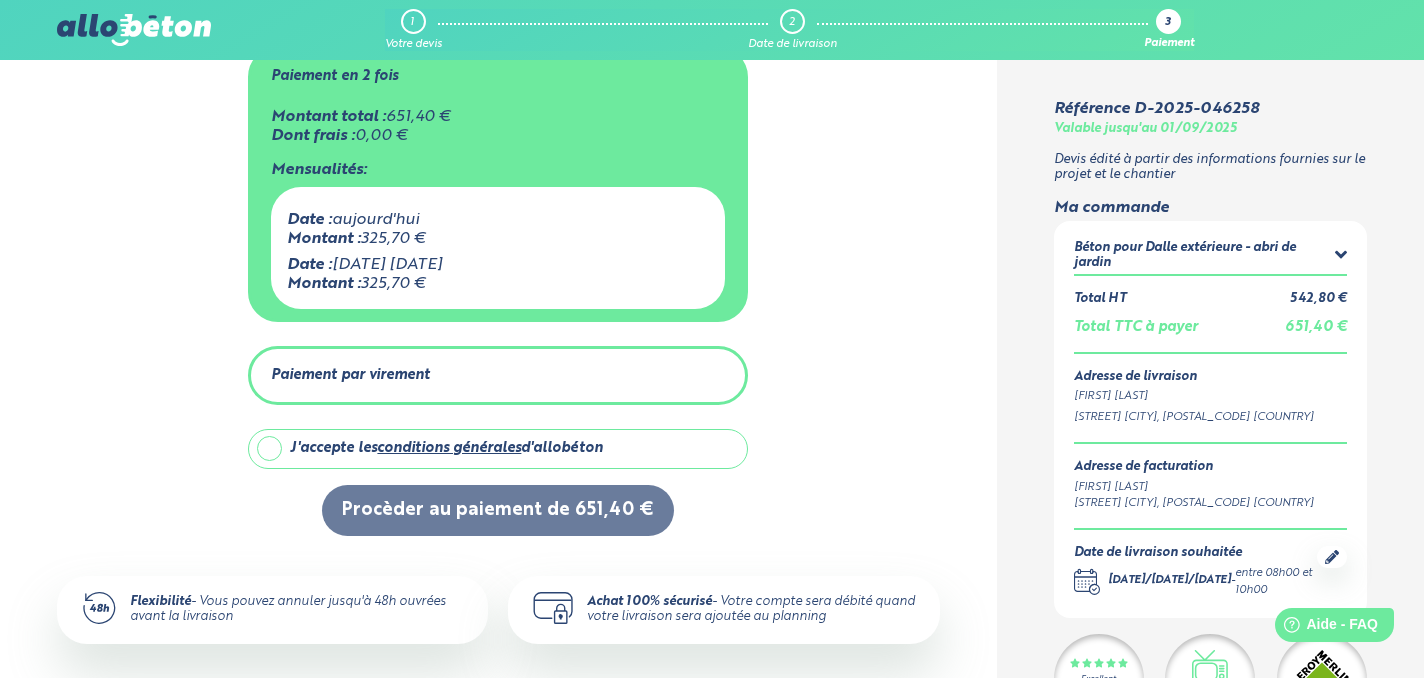 scroll, scrollTop: 180, scrollLeft: 0, axis: vertical 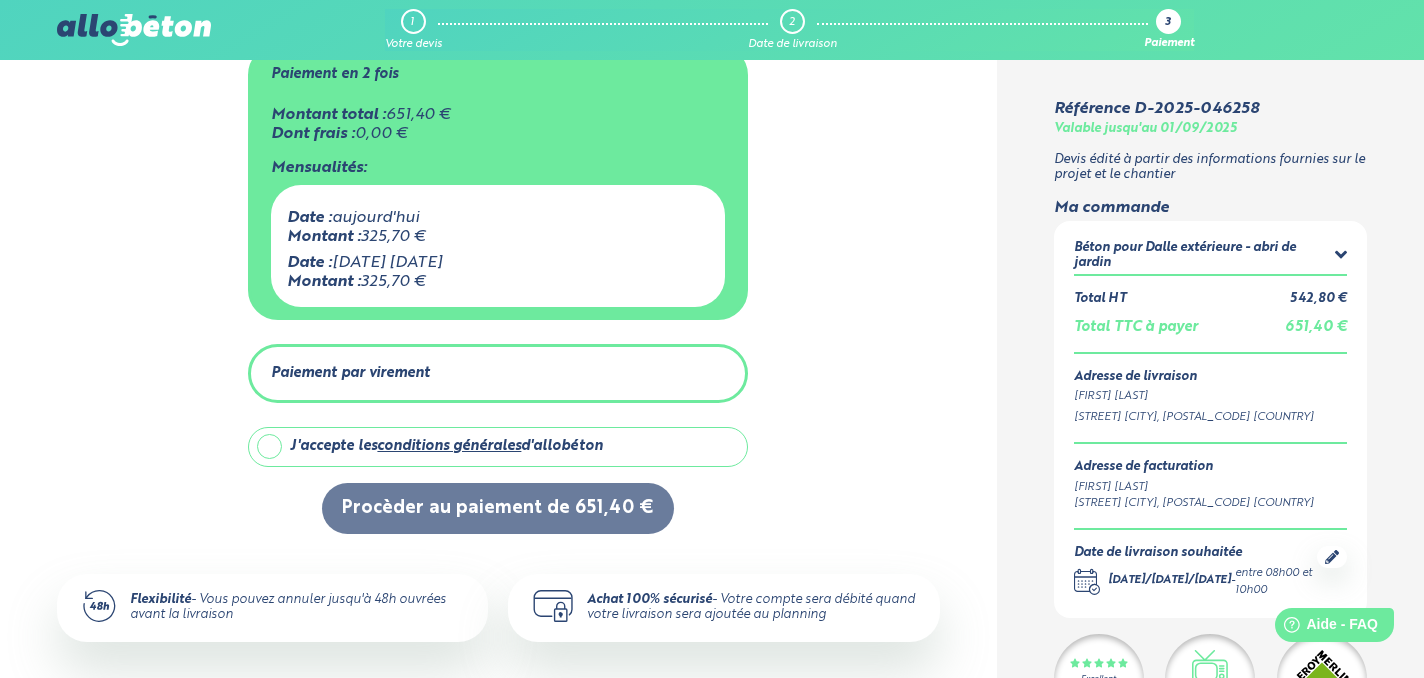 click on "J'accepte les conditions générales d'allobeton" at bounding box center (498, 447) 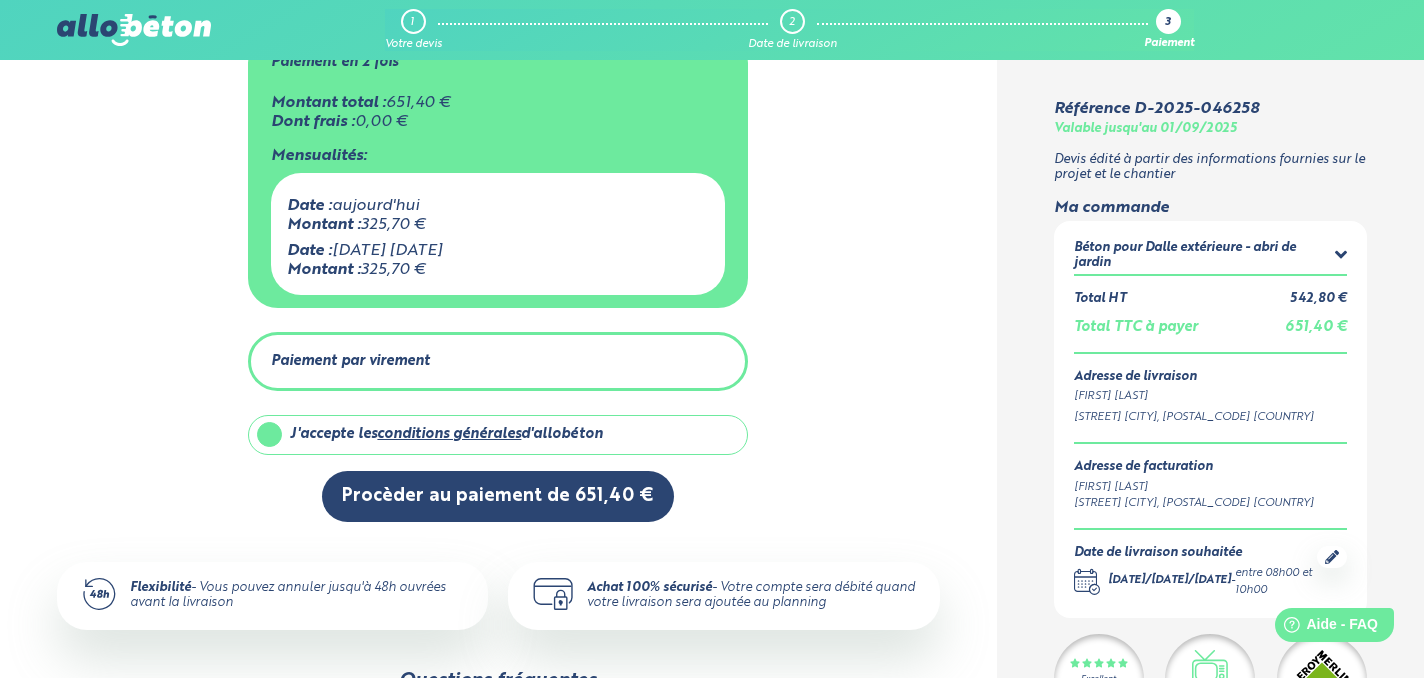 scroll, scrollTop: 215, scrollLeft: 0, axis: vertical 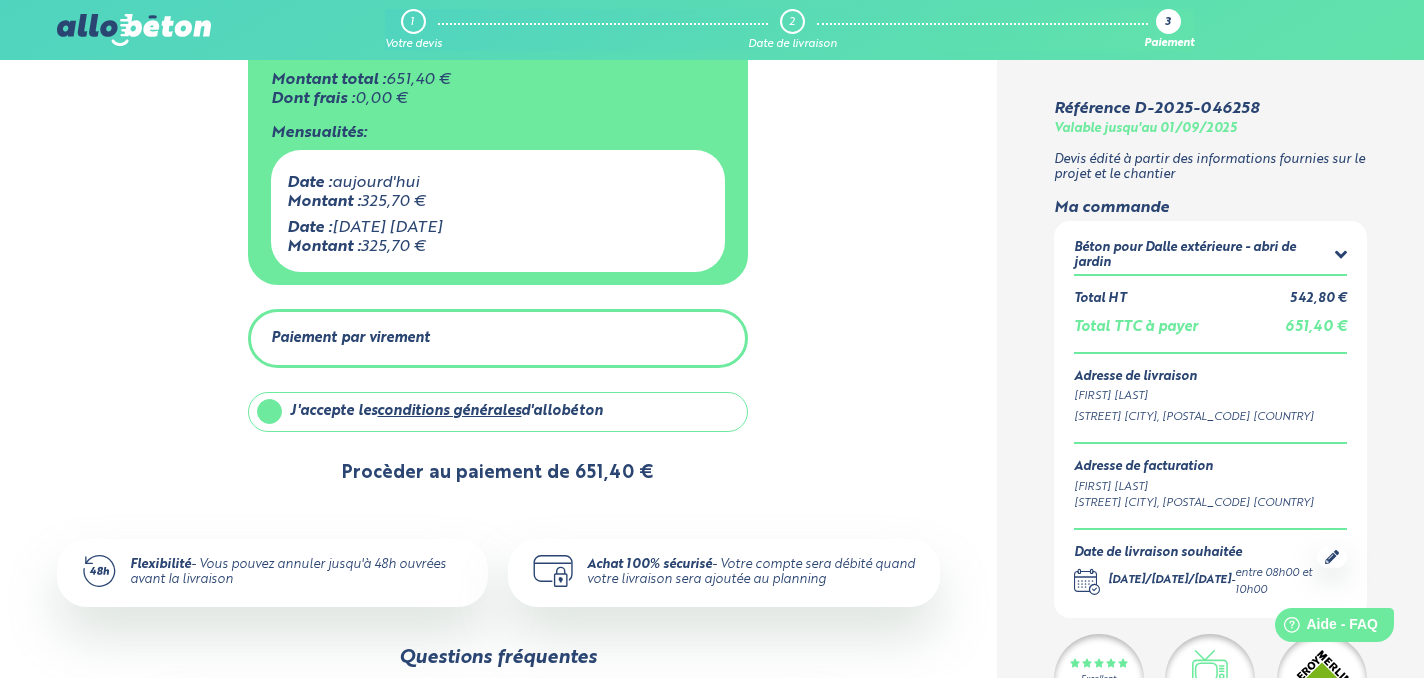click on "Procèder au paiement de 651,40 €" at bounding box center [498, 473] 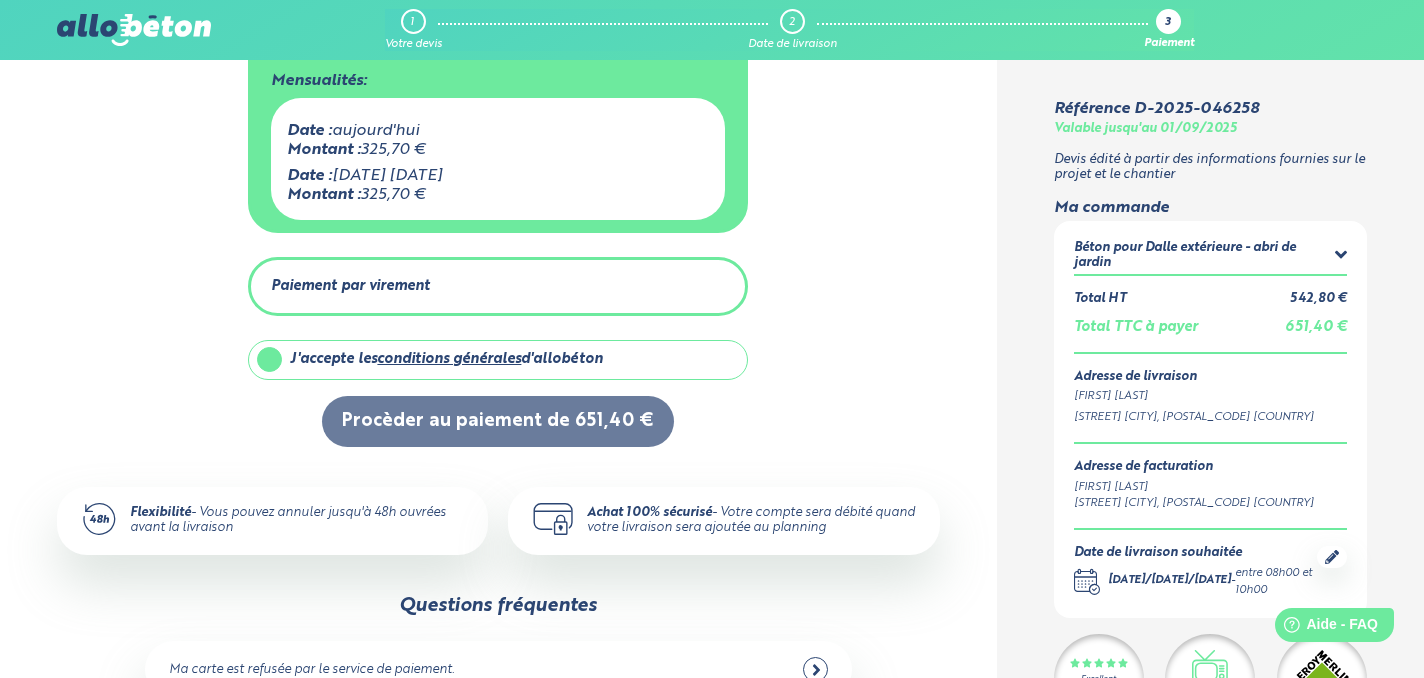 scroll, scrollTop: 266, scrollLeft: 0, axis: vertical 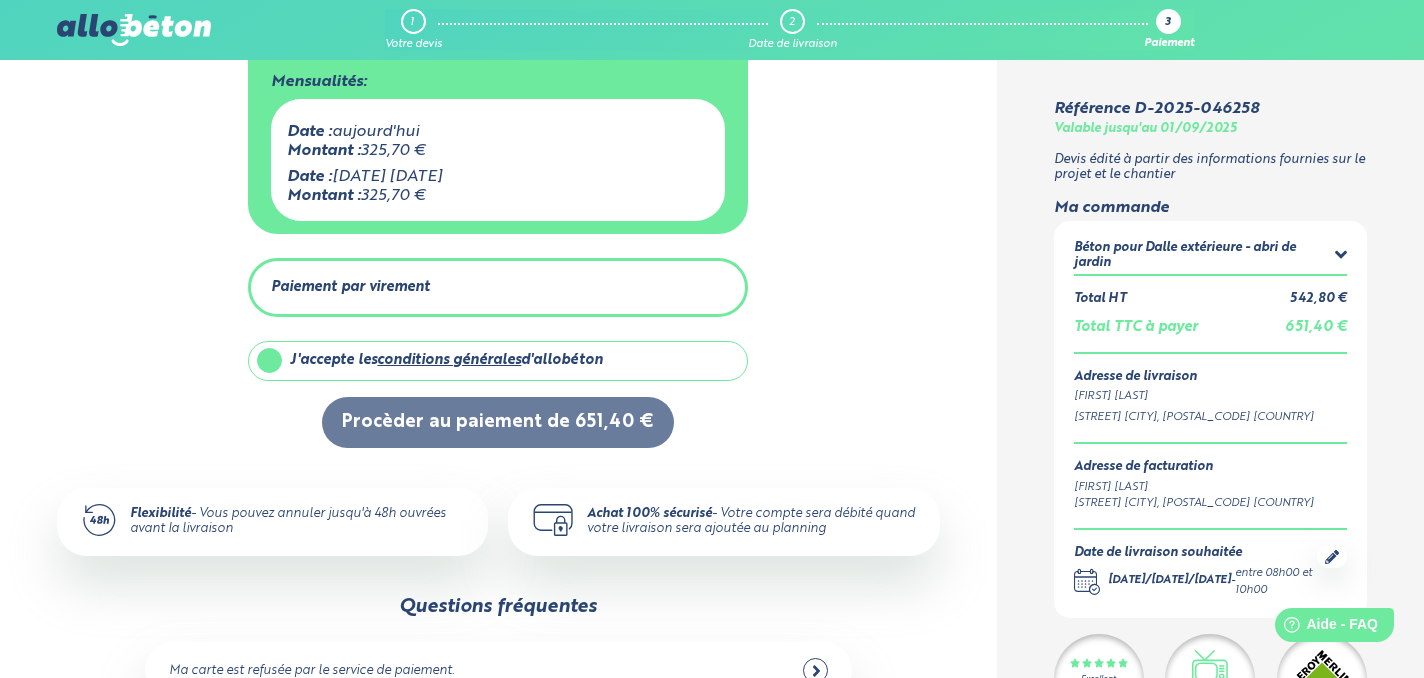 click on "0 1 2
Mode de paiement
Carte bancaire
Paiement en 2 fois
Montant total :  651,40 €
Dont frais :  0,00 €
Mensualités:
Date :  aujourd'hui
Montant :  325,70 €
Date :  2 septembre 2025
Montant :  325,70 €" at bounding box center [498, 141] 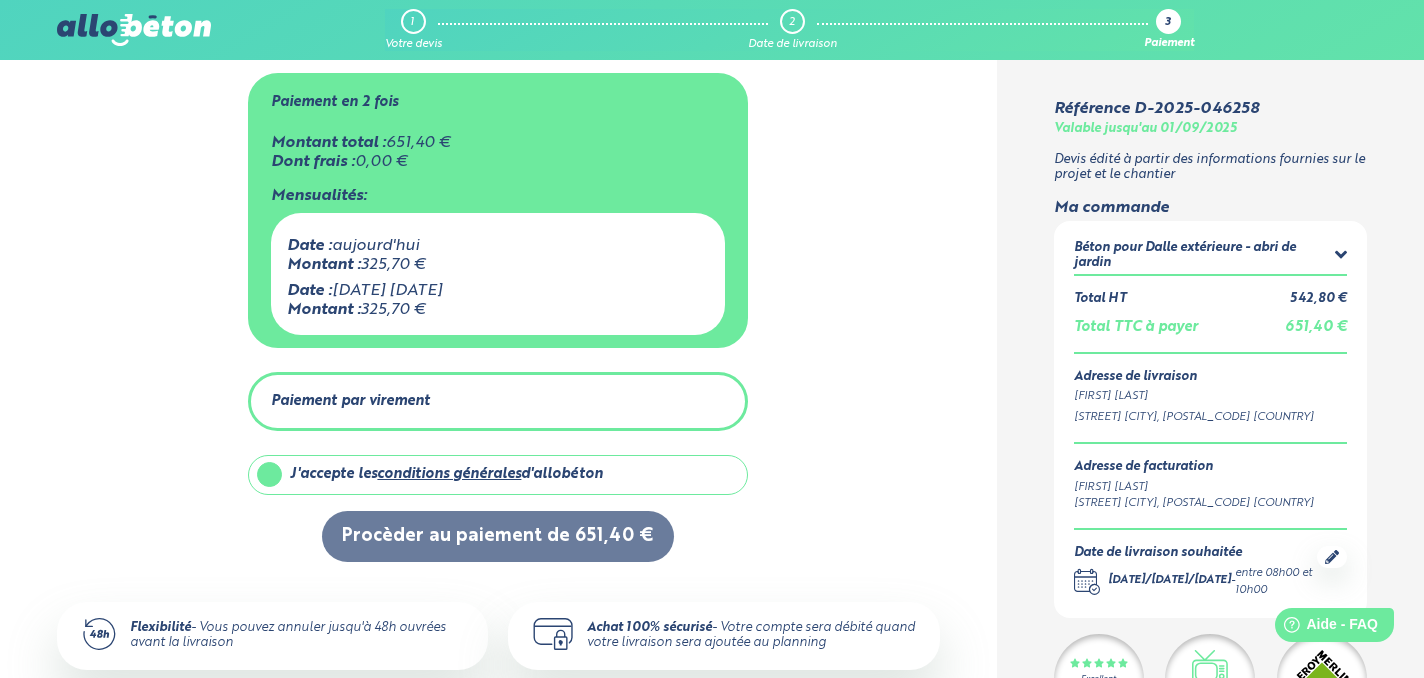 scroll, scrollTop: 154, scrollLeft: 0, axis: vertical 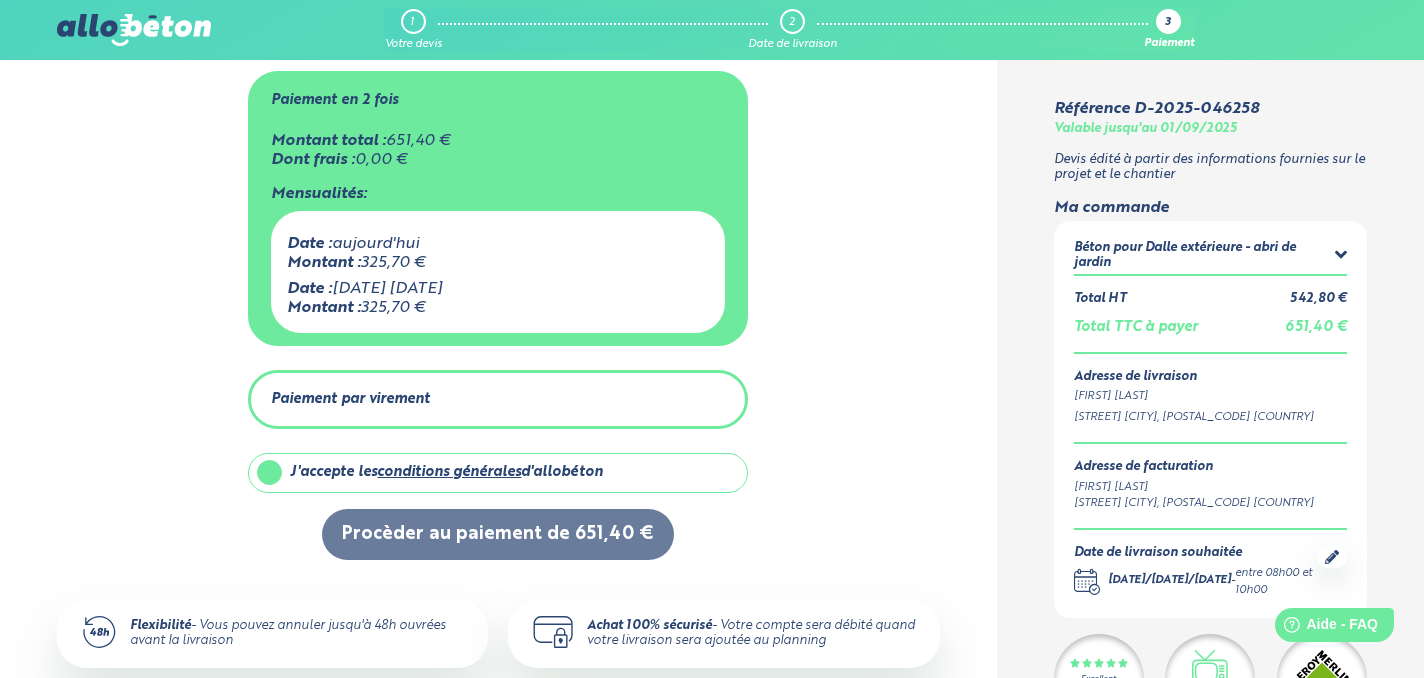 click on "Dont frais :" at bounding box center (313, 160) 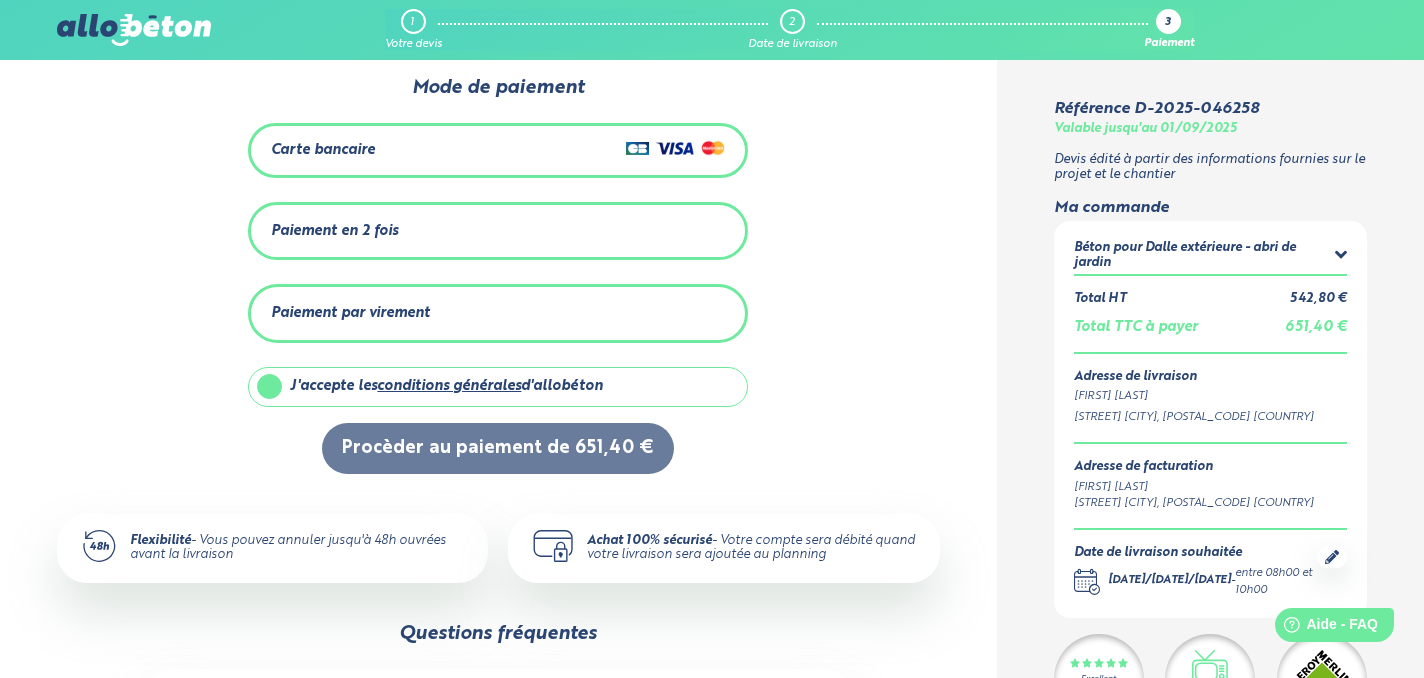 scroll, scrollTop: 0, scrollLeft: 0, axis: both 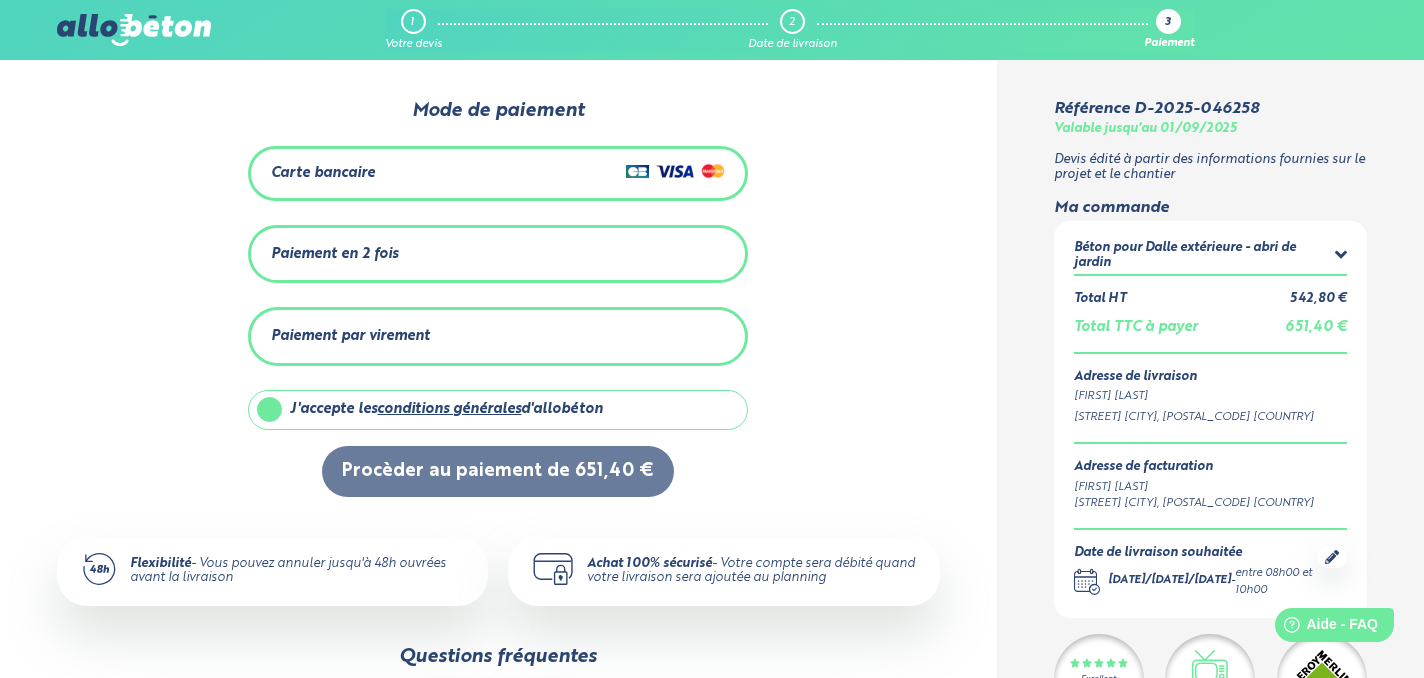 click on "J'accepte les  conditions générales  d'allobéton" at bounding box center (498, 410) 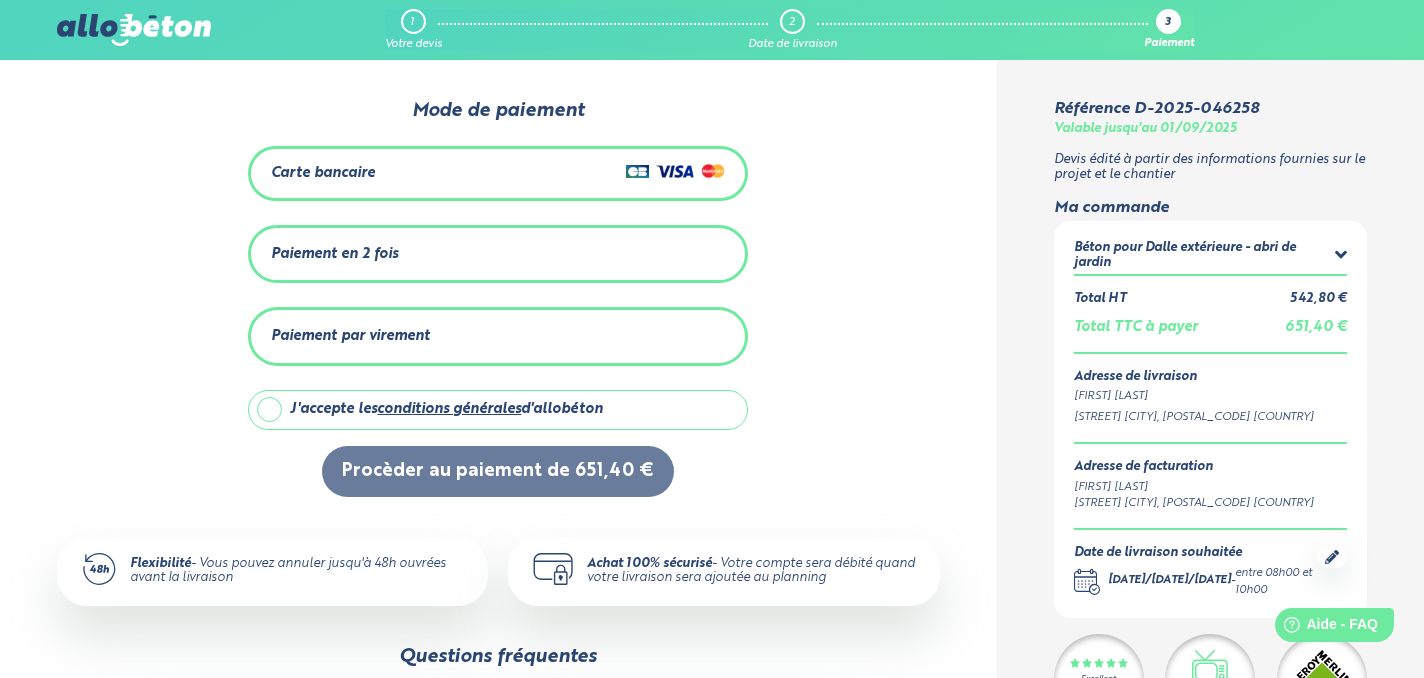click on "J'accepte les  conditions générales  d'allobéton" at bounding box center (498, 410) 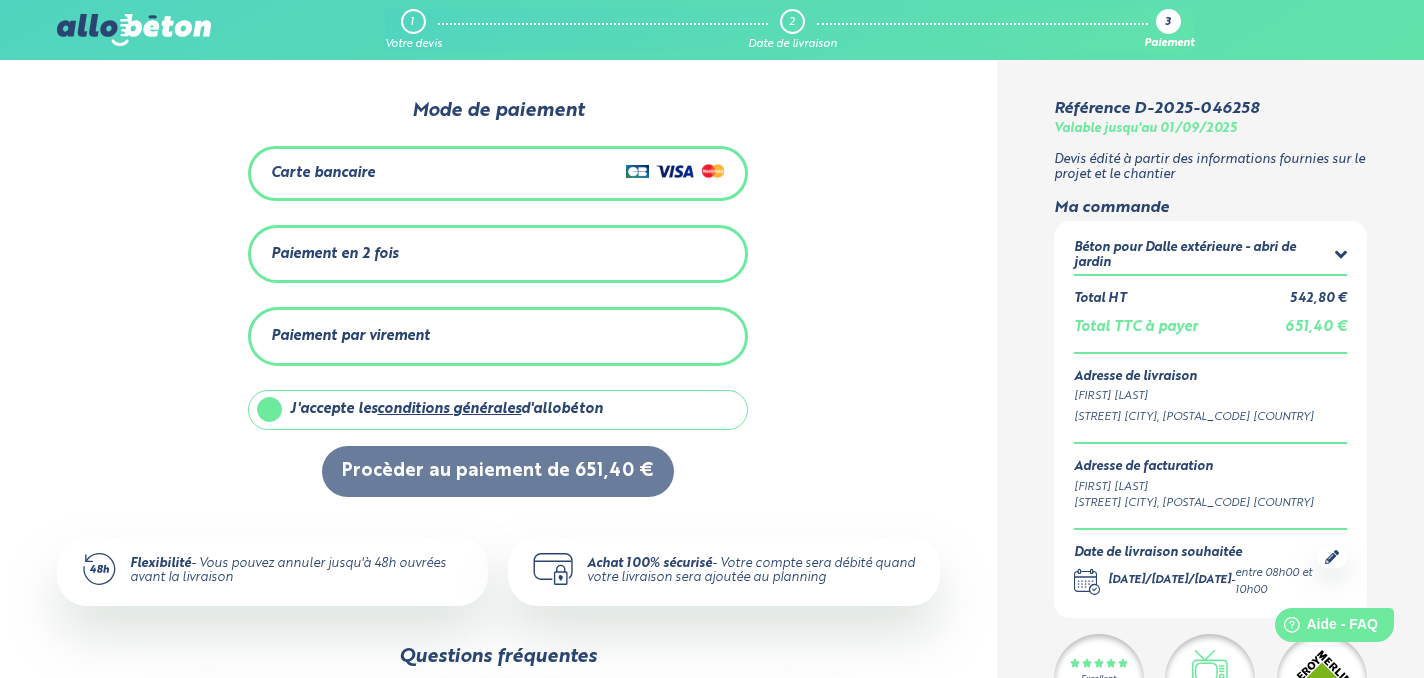 click on "Carte bancaire" at bounding box center (498, 173) 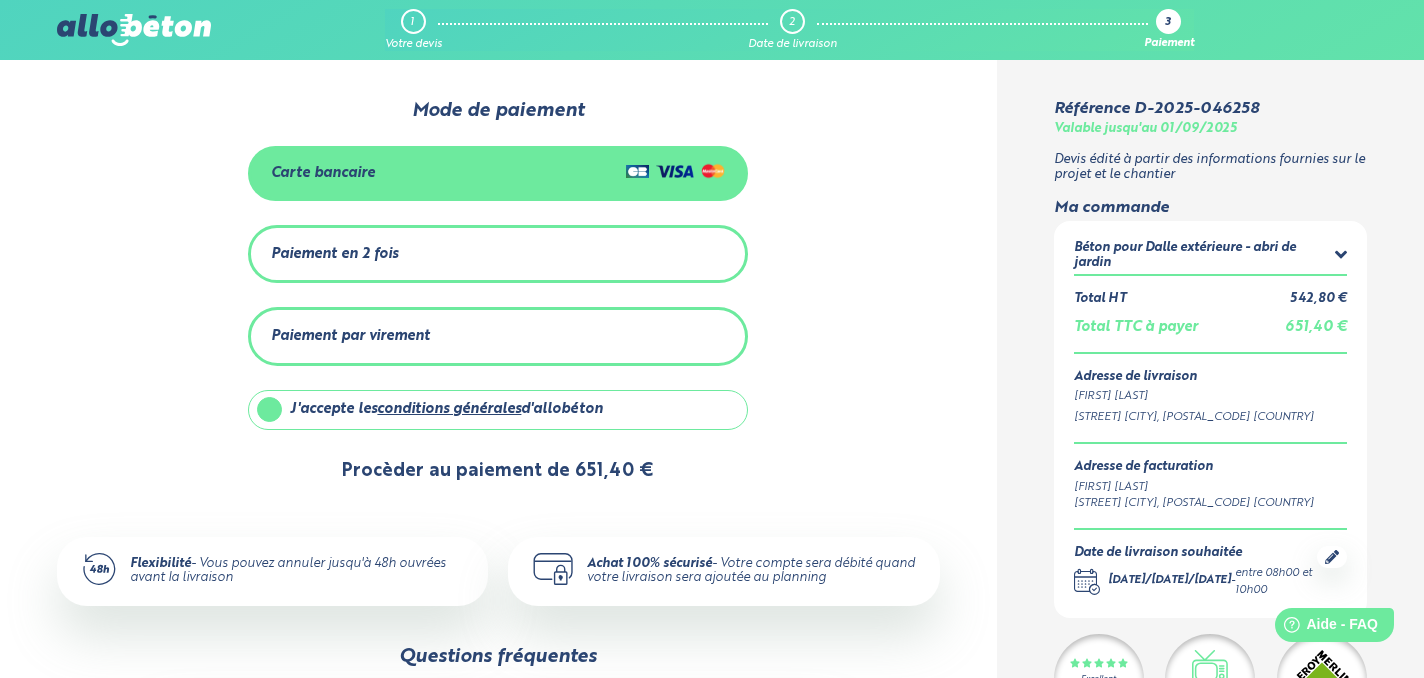 click on "Procèder au paiement de [PRICE] €" at bounding box center [498, 471] 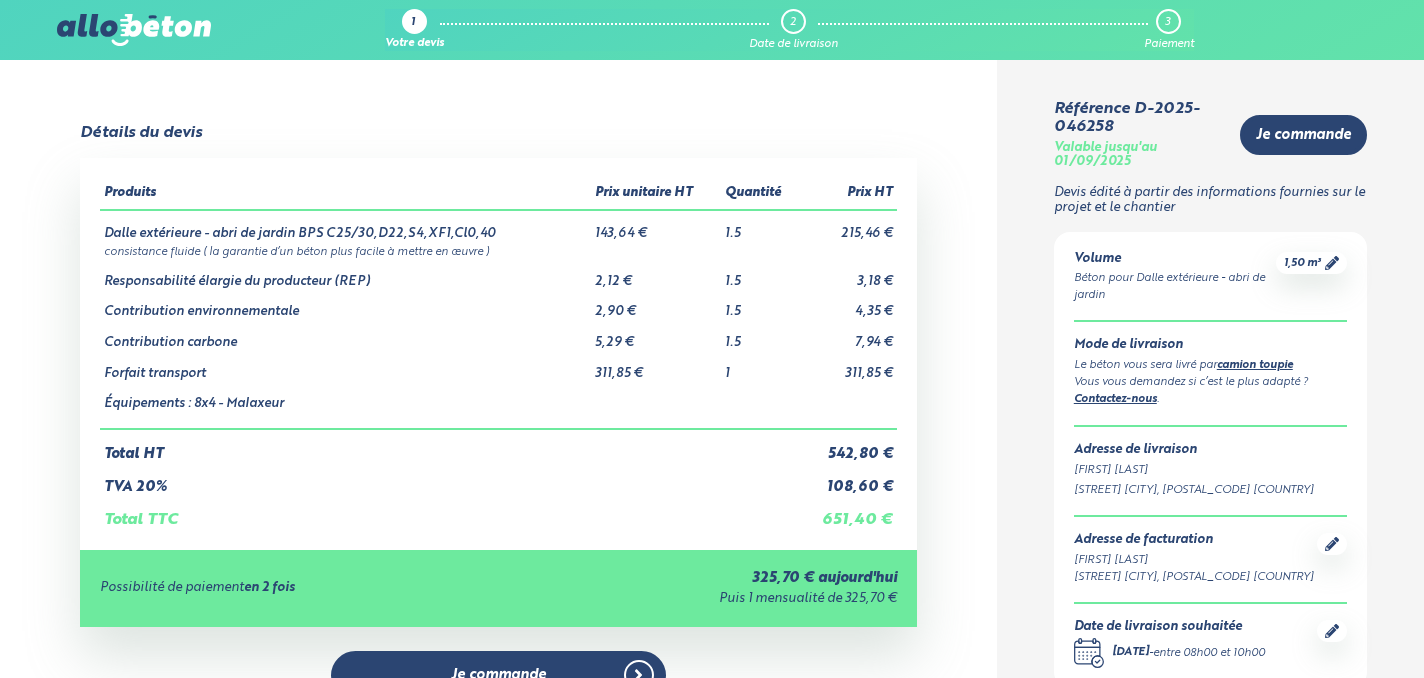 scroll, scrollTop: 0, scrollLeft: 0, axis: both 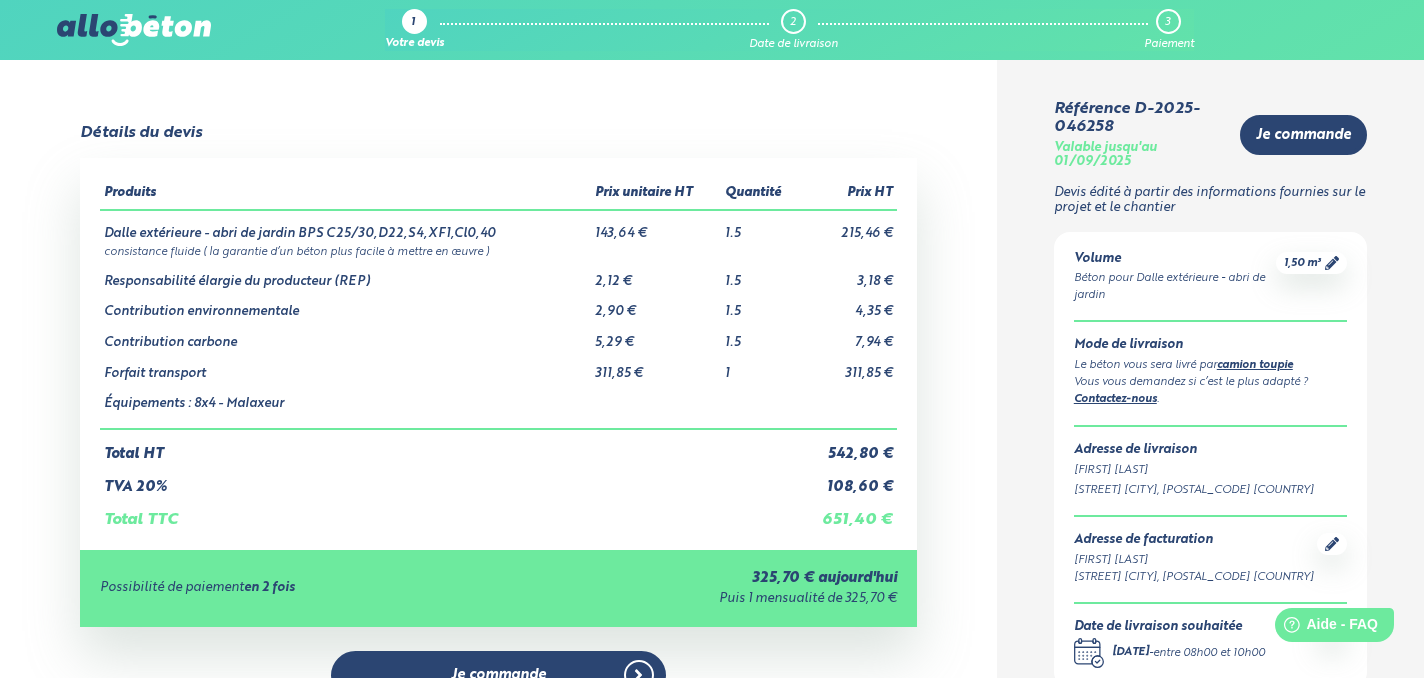 click on "2" at bounding box center [793, 21] 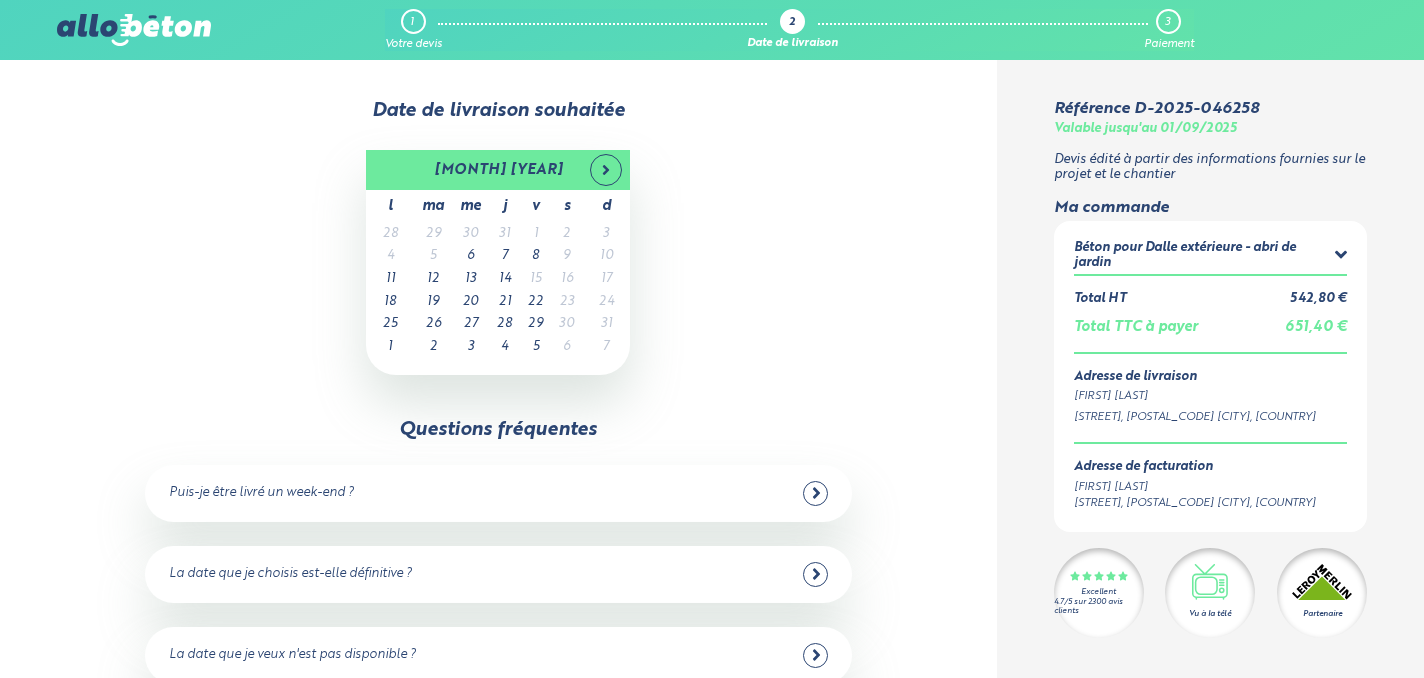 scroll, scrollTop: 0, scrollLeft: 0, axis: both 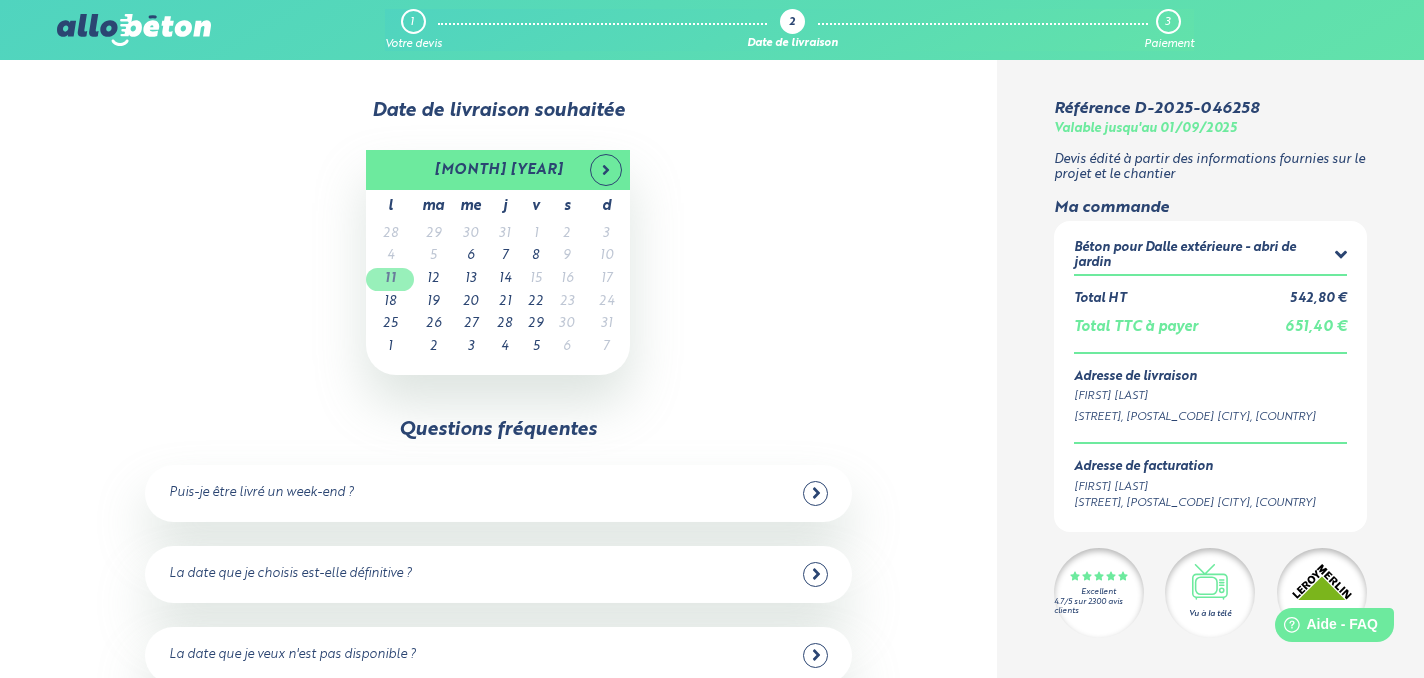 click on "11" at bounding box center [390, 279] 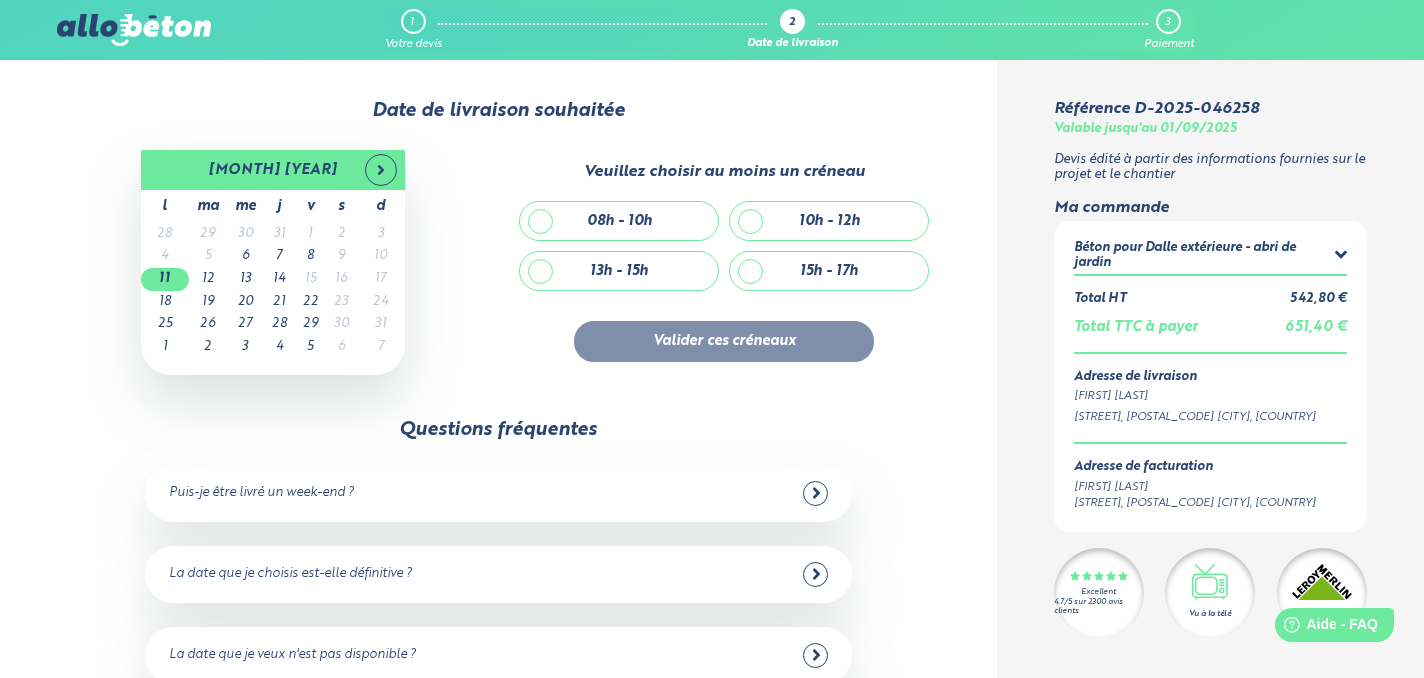click on "08h - 10h" at bounding box center [619, 221] 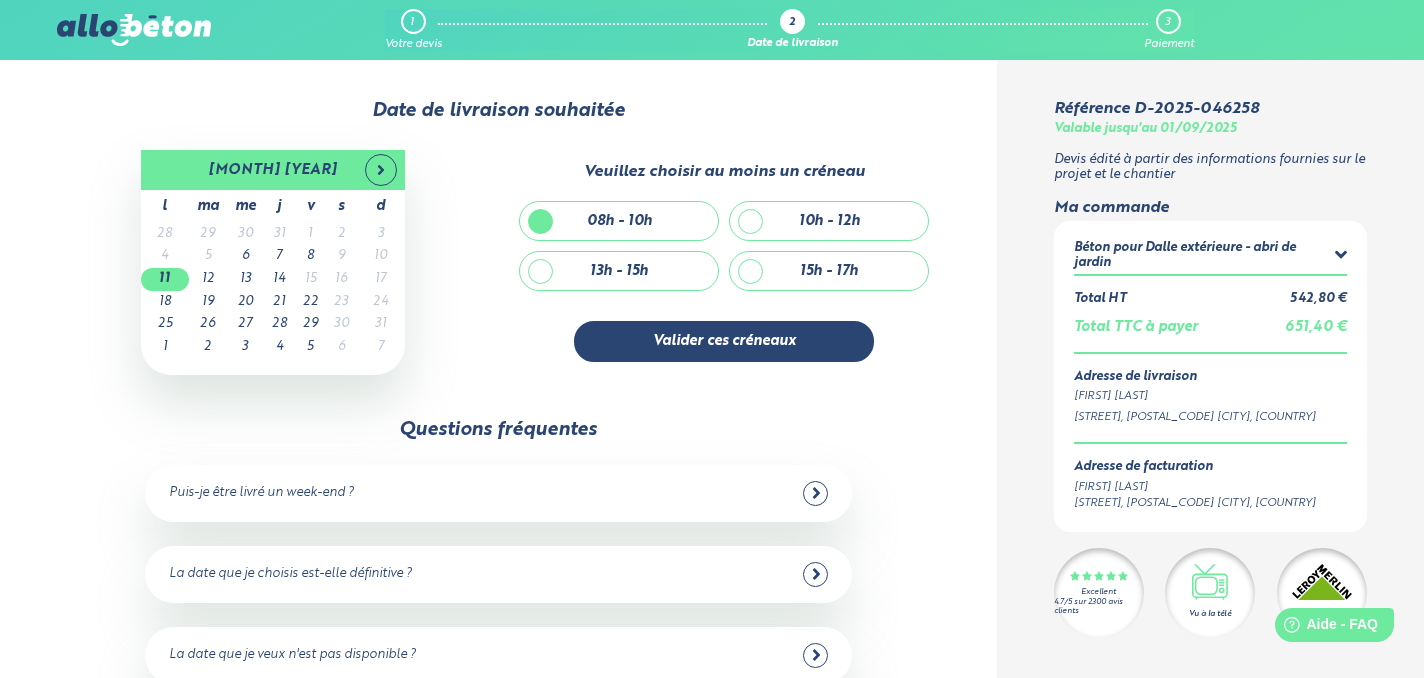 click on "10h - 12h" at bounding box center (829, 221) 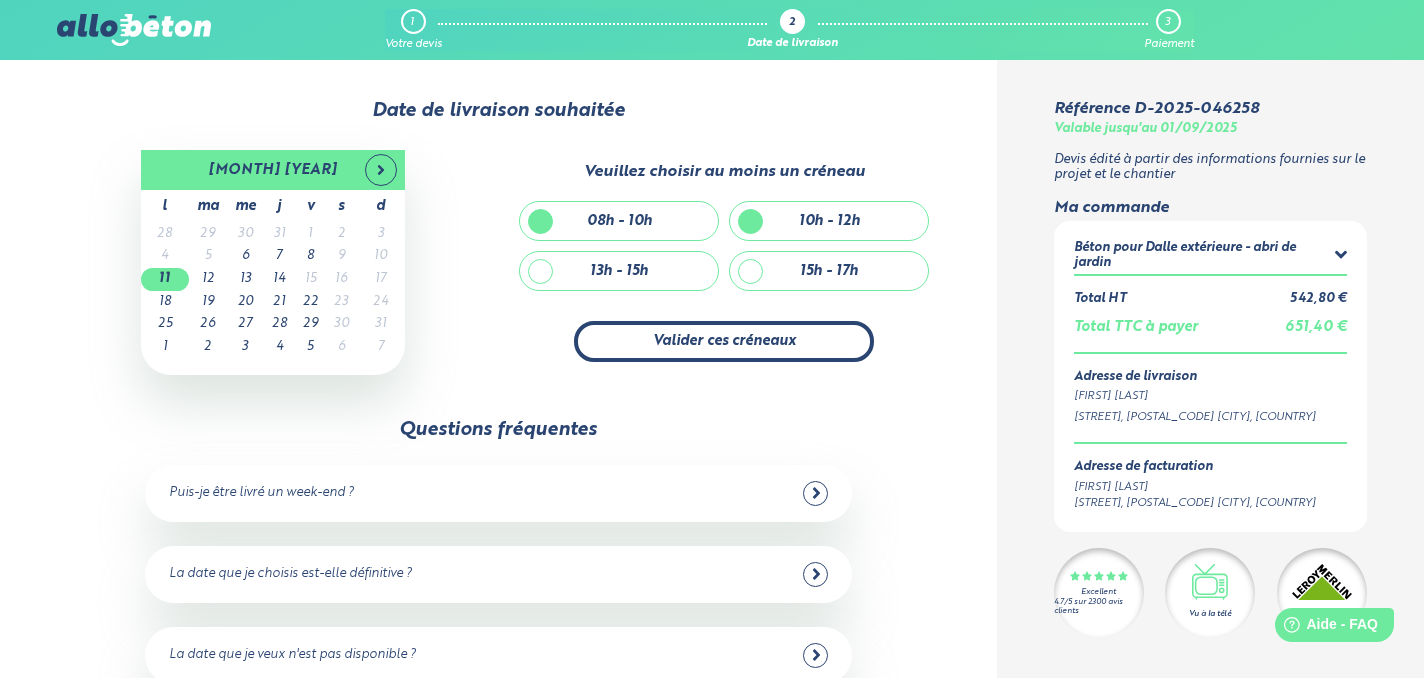 click on "Valider ces créneaux" at bounding box center (724, 341) 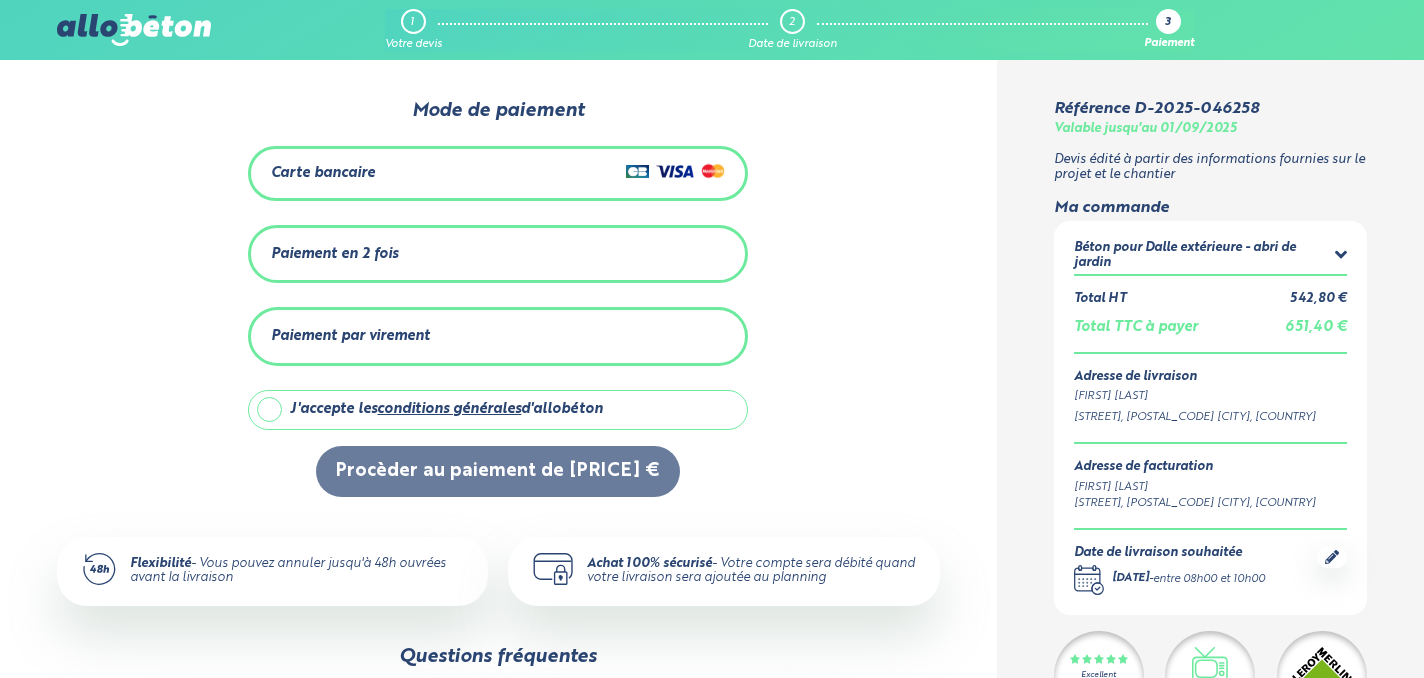 scroll, scrollTop: 0, scrollLeft: 0, axis: both 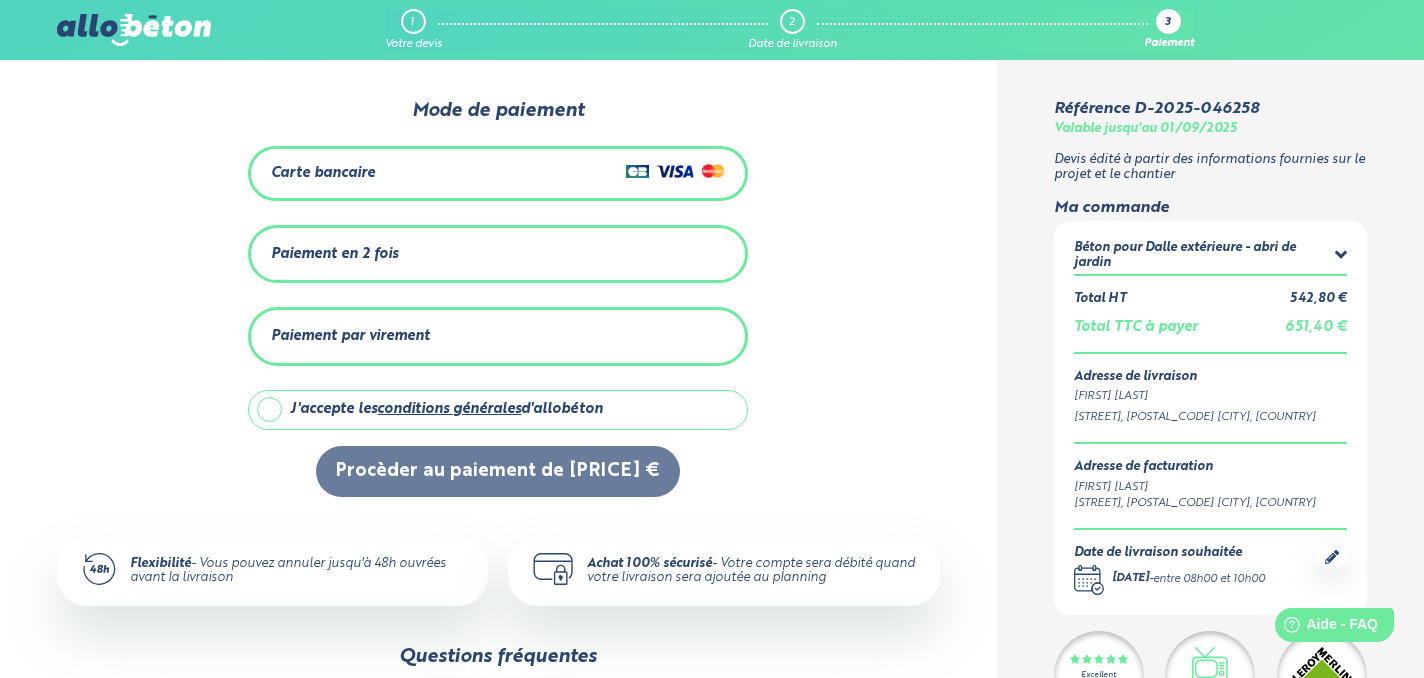 click on "J'accepte les conditions générales d'allobéton" at bounding box center [498, 410] 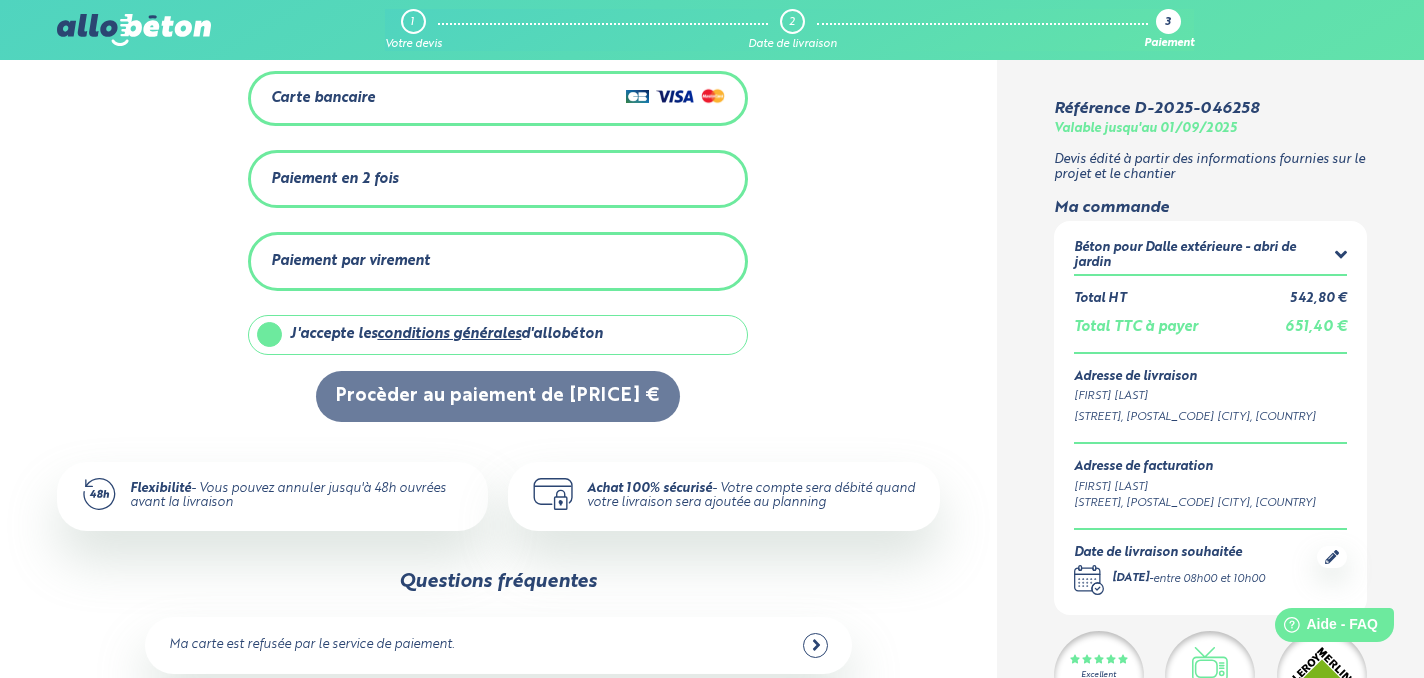 scroll, scrollTop: 0, scrollLeft: 0, axis: both 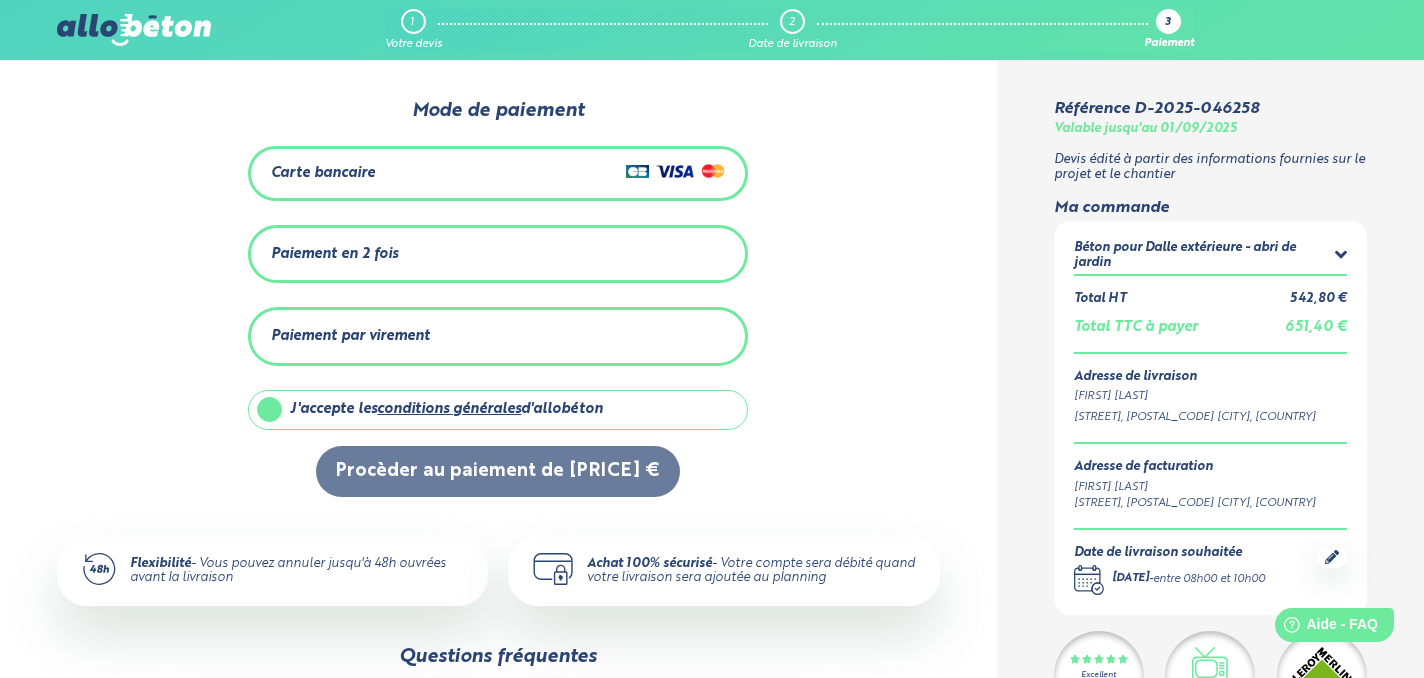 click on "Carte bancaire" at bounding box center [323, 173] 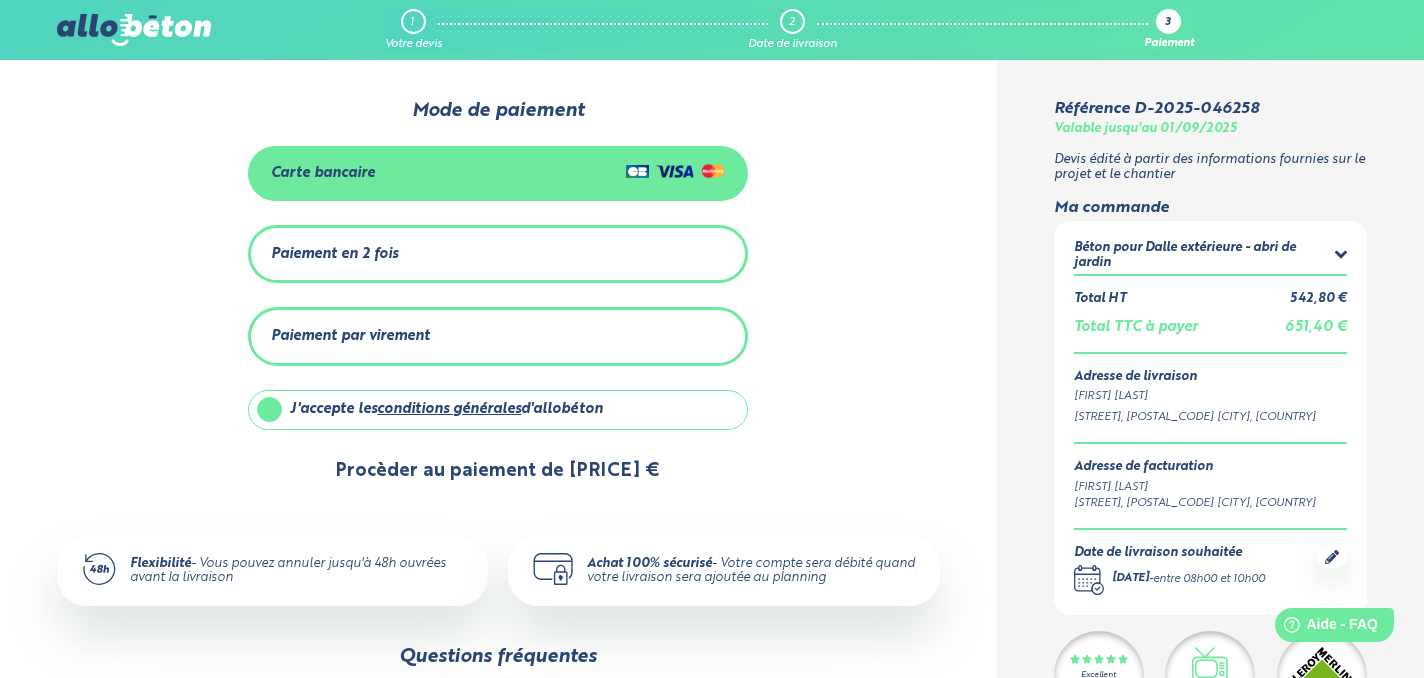 click on "Procèder au paiement de [PRICE] €" at bounding box center [498, 471] 